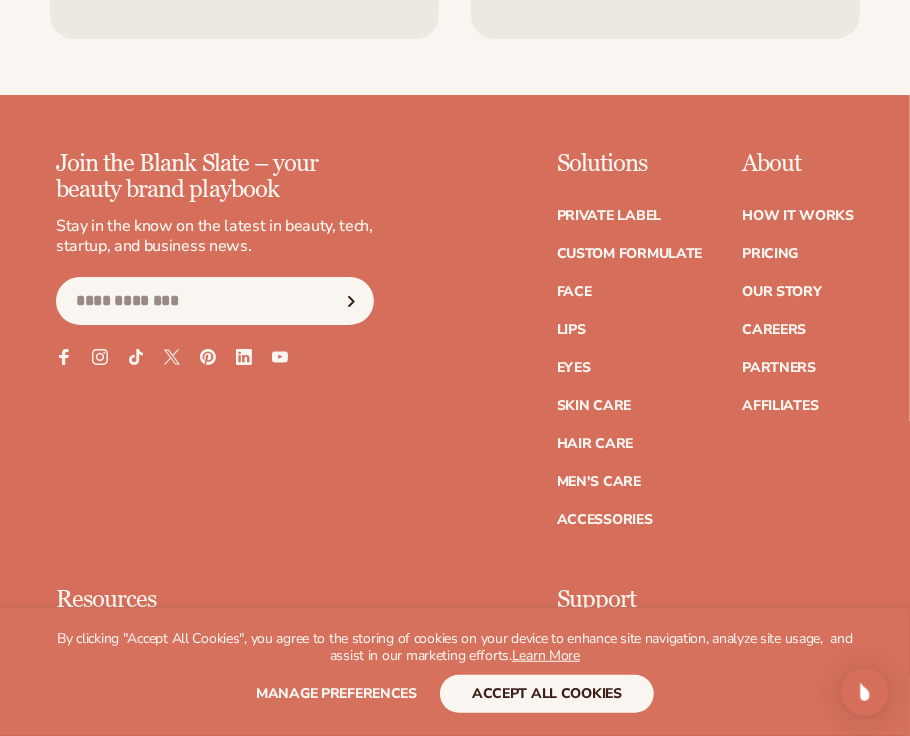 scroll, scrollTop: 10799, scrollLeft: 0, axis: vertical 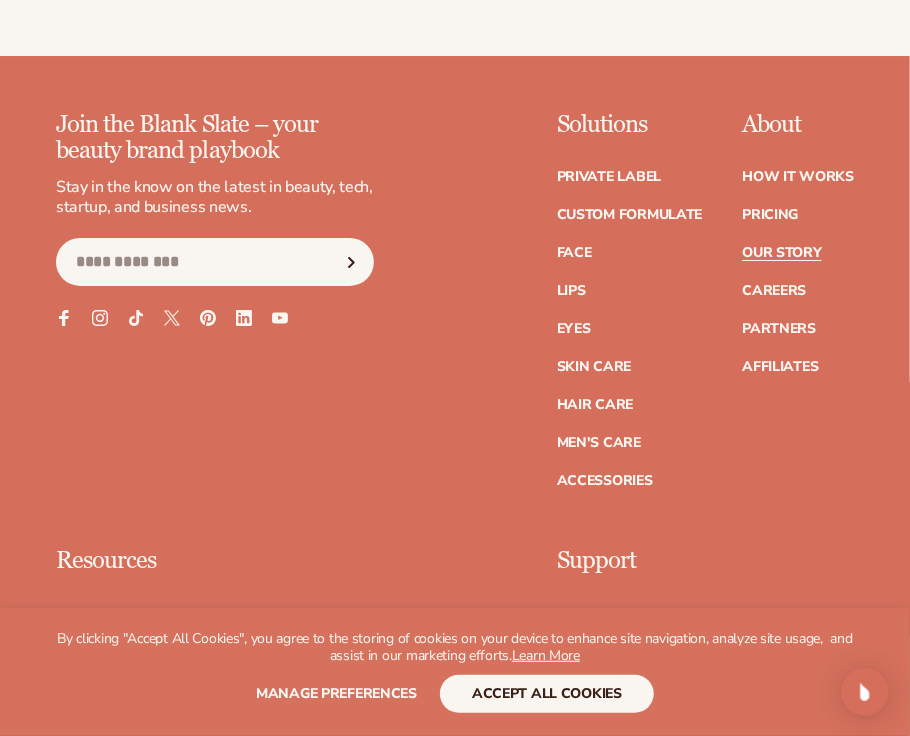 click on "Our Story" at bounding box center (781, 253) 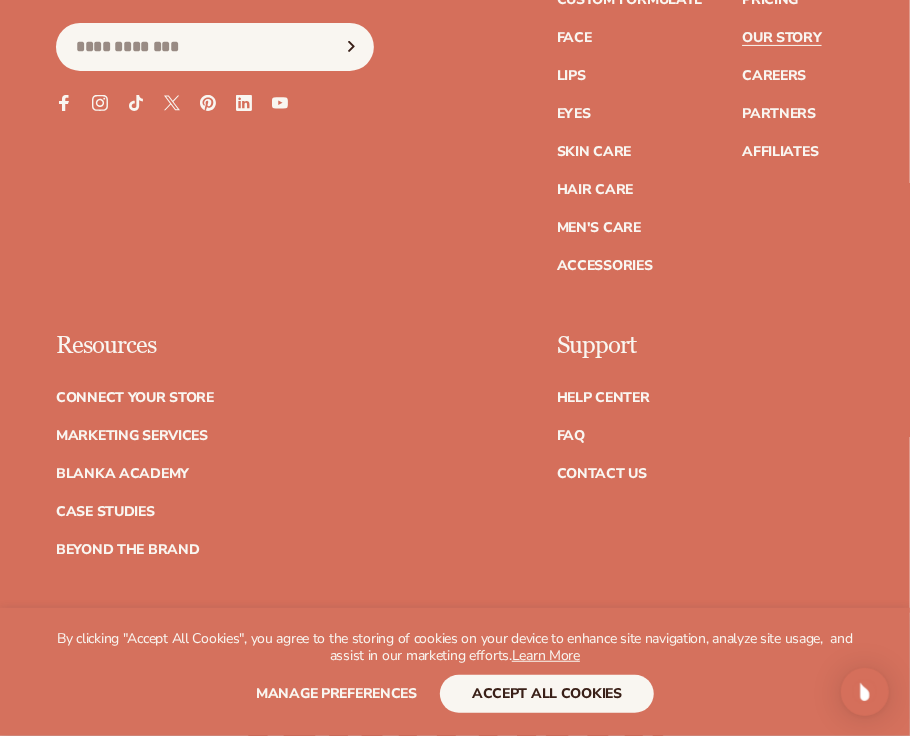 scroll, scrollTop: 5699, scrollLeft: 0, axis: vertical 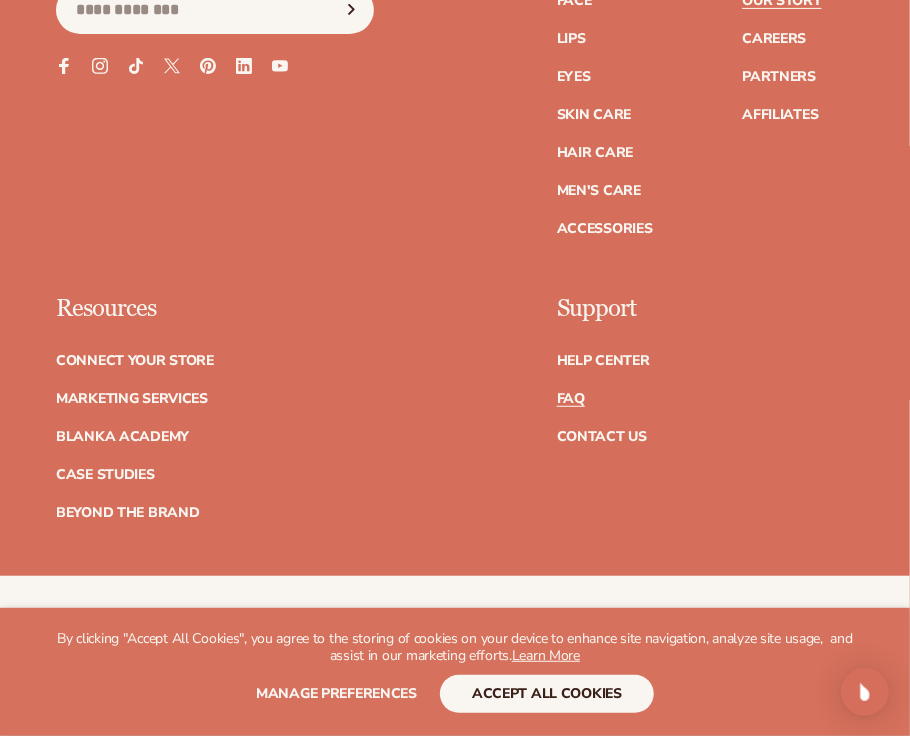 click on "FAQ" at bounding box center [571, 399] 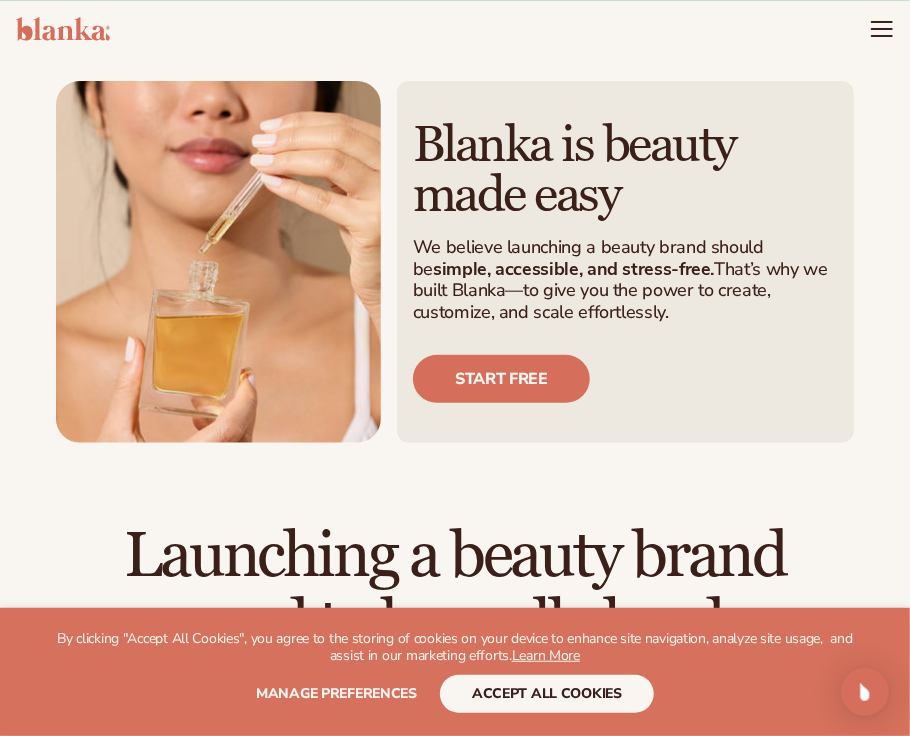 scroll, scrollTop: 0, scrollLeft: 0, axis: both 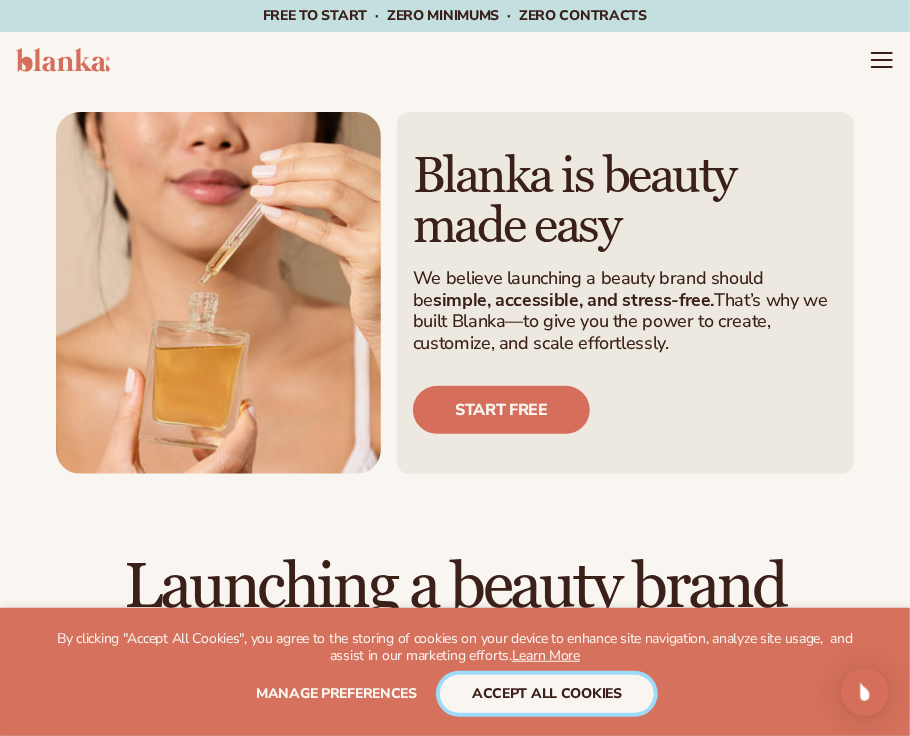 click on "accept all cookies" at bounding box center (547, 694) 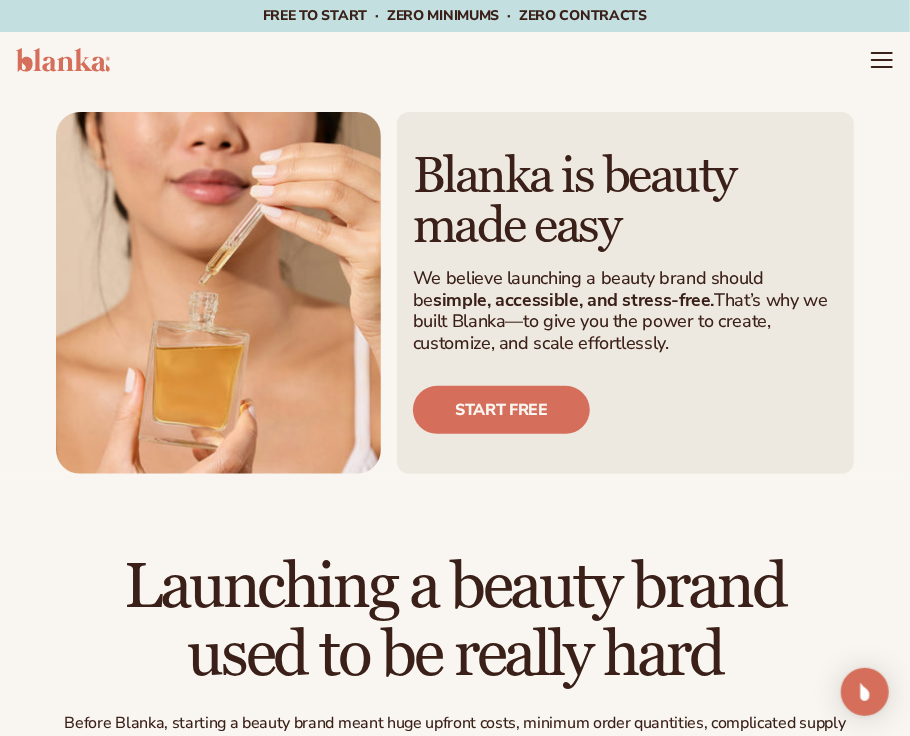 click at bounding box center [63, 60] 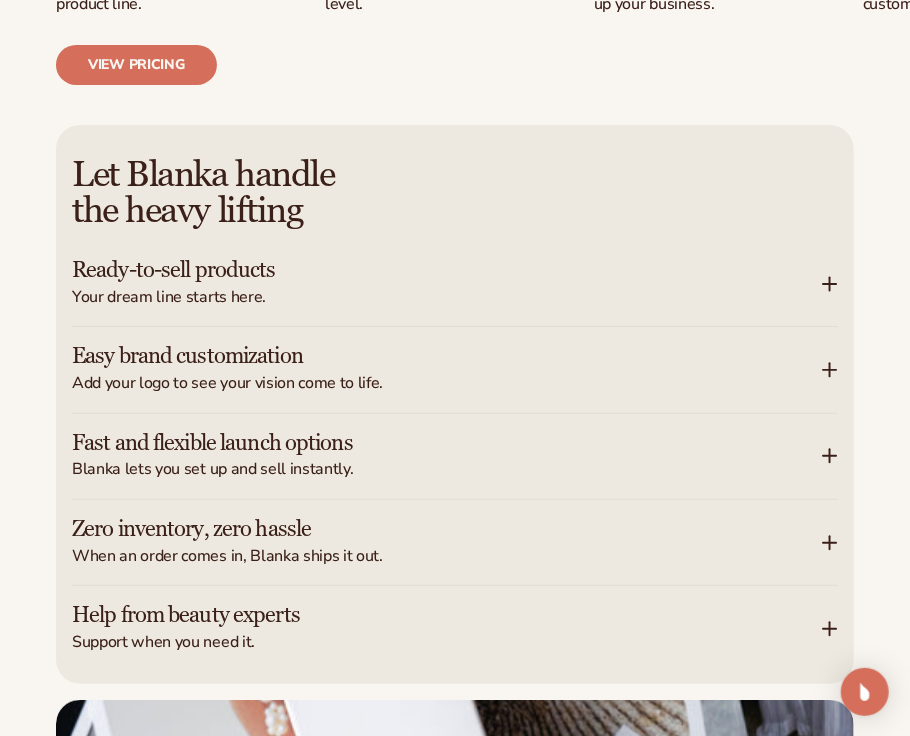 scroll, scrollTop: 2799, scrollLeft: 0, axis: vertical 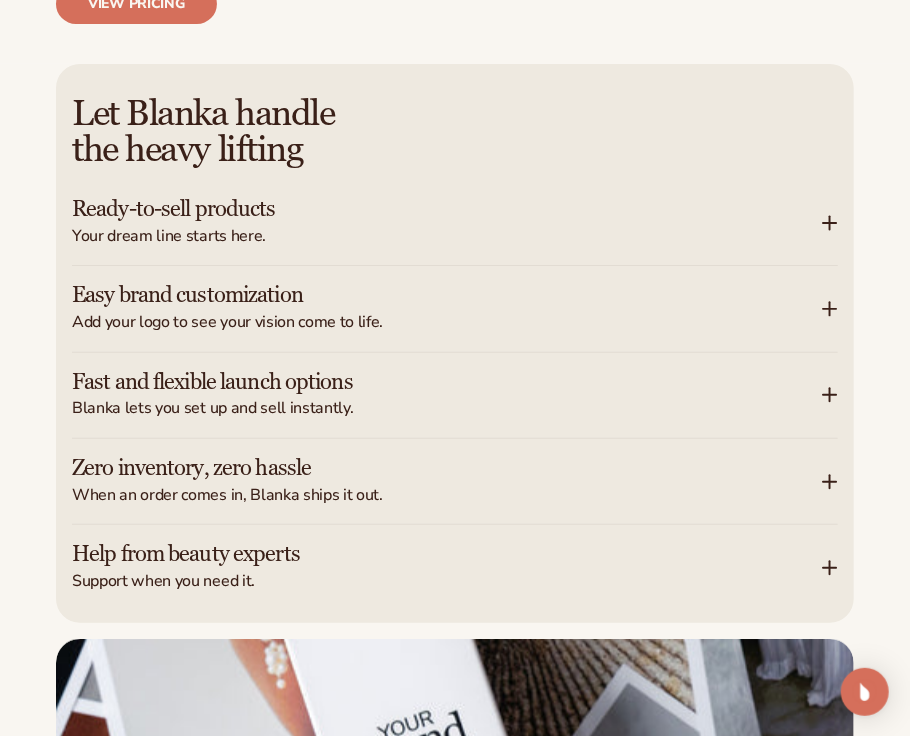 click 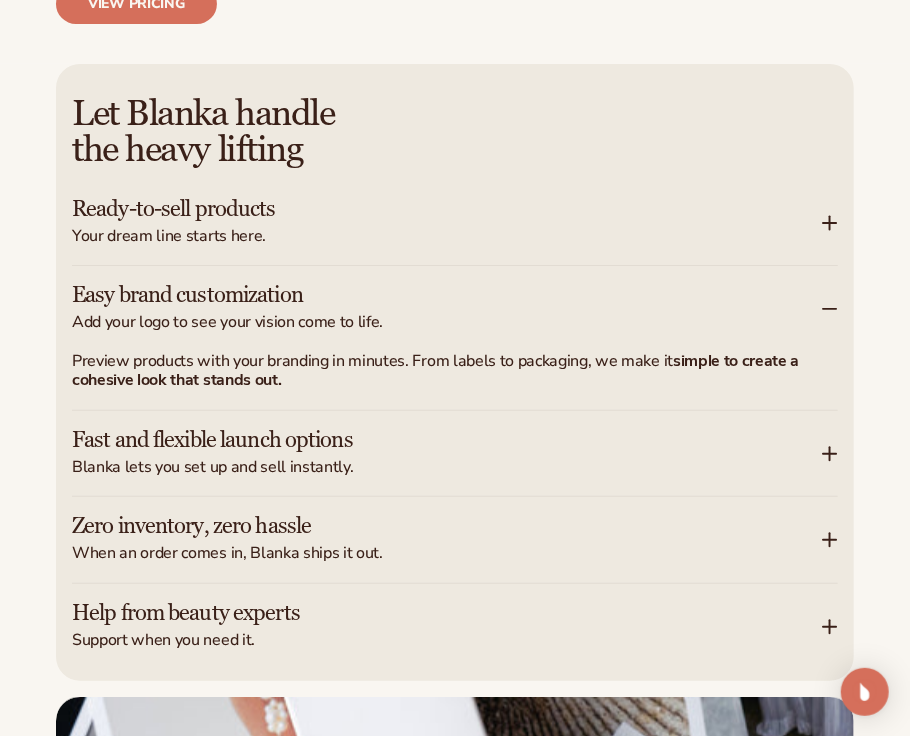 click 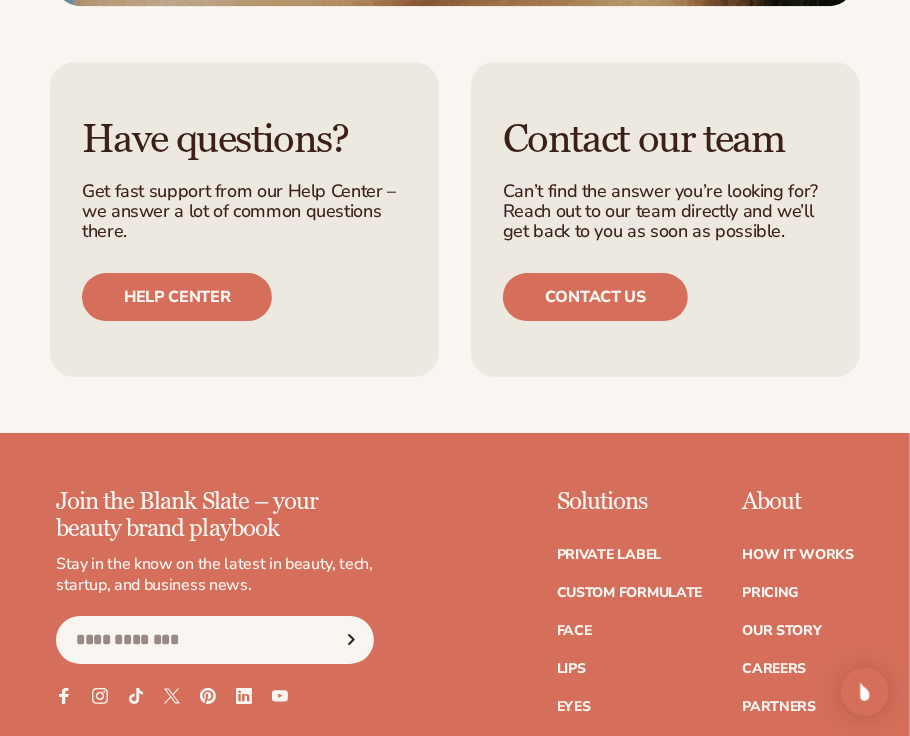 scroll, scrollTop: 10699, scrollLeft: 0, axis: vertical 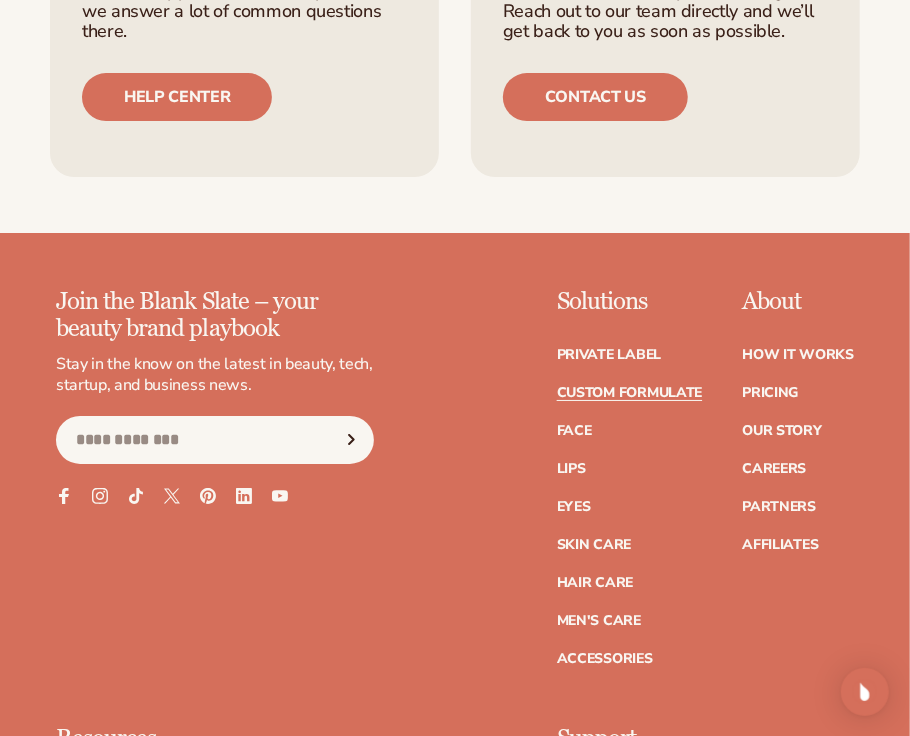 click on "Custom formulate" at bounding box center (630, 393) 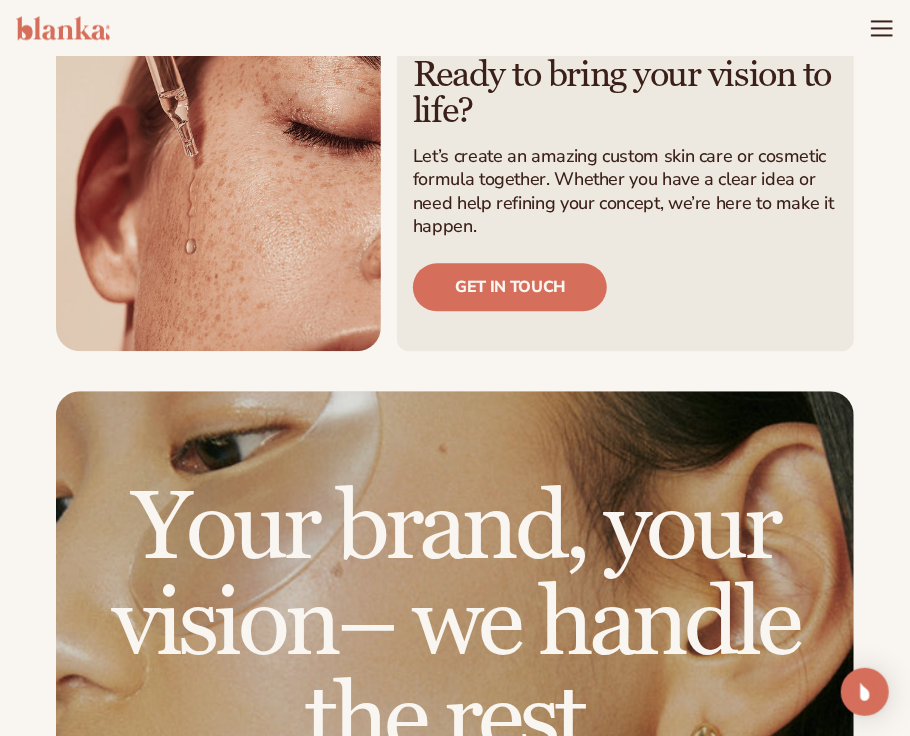 scroll, scrollTop: 1399, scrollLeft: 0, axis: vertical 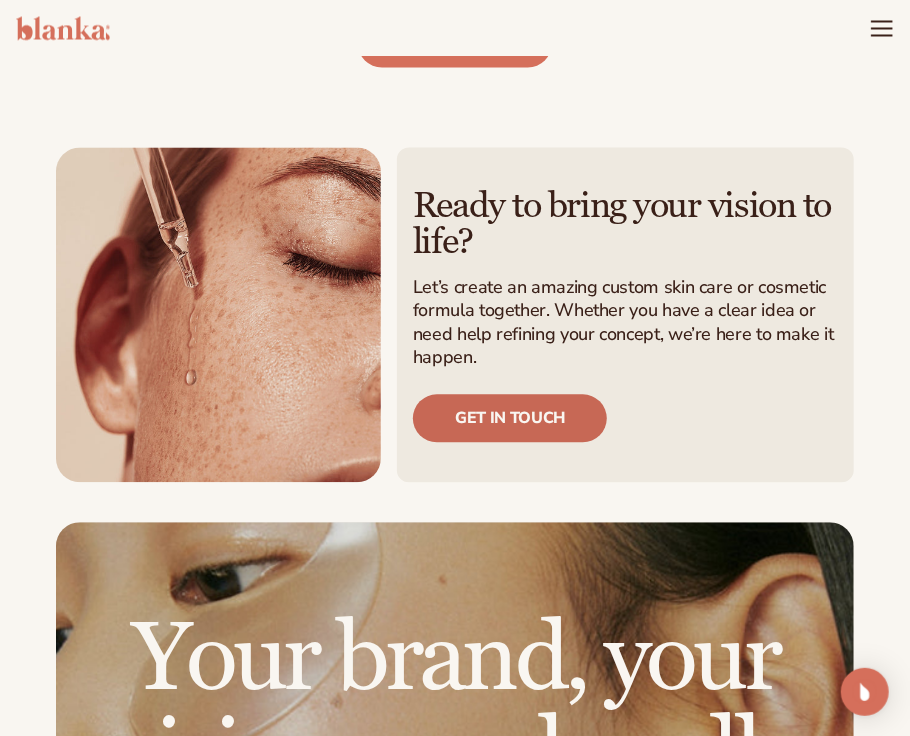 click on "Get in touch" at bounding box center (510, 418) 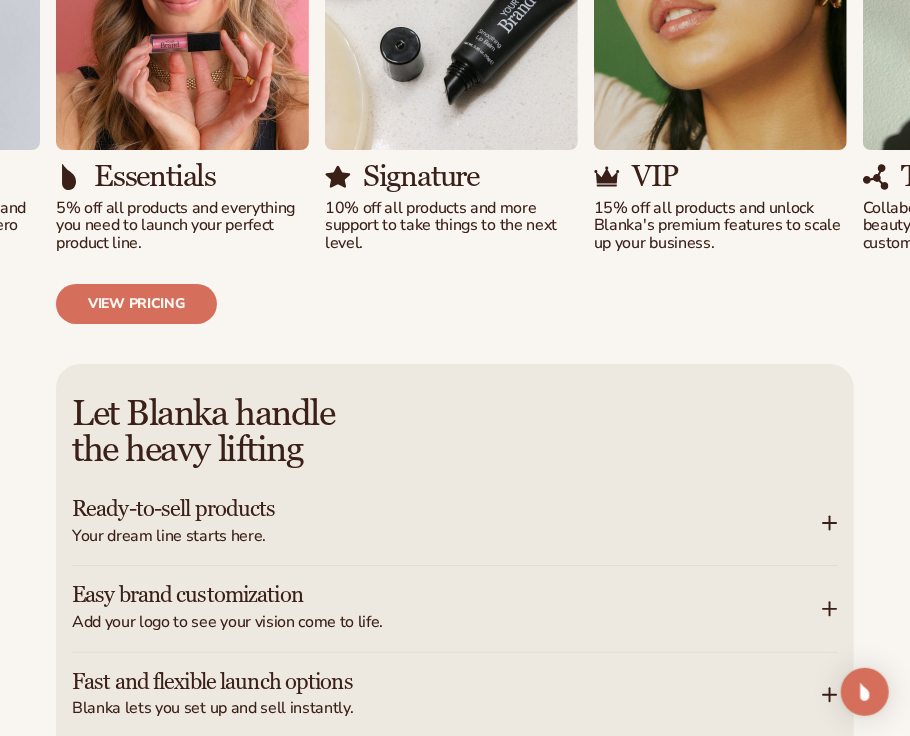 scroll, scrollTop: 2599, scrollLeft: 0, axis: vertical 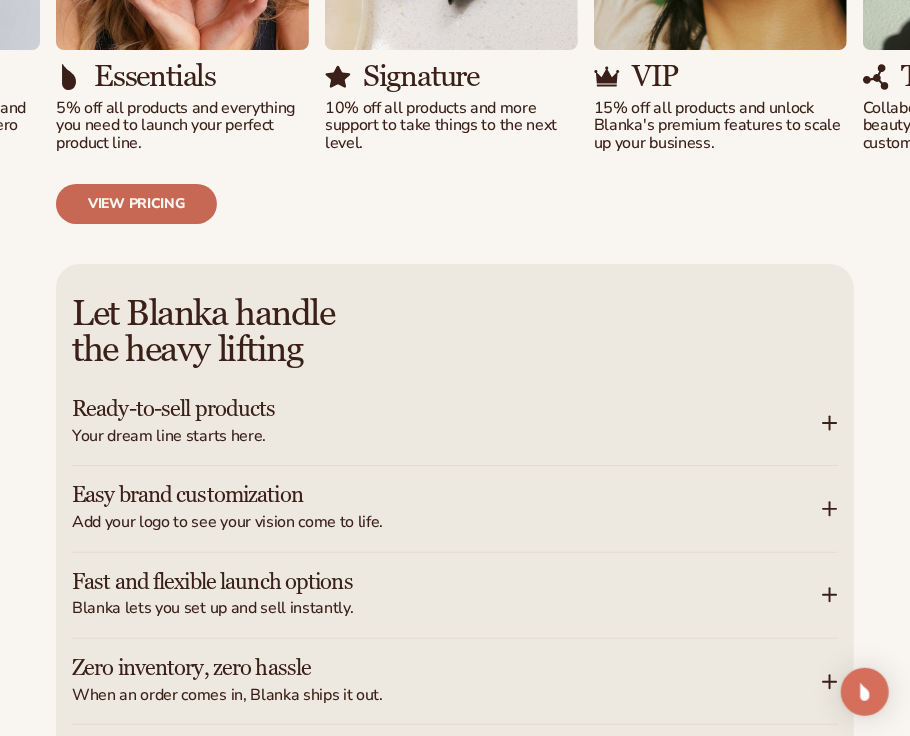 click on "View pricing" at bounding box center [136, 203] 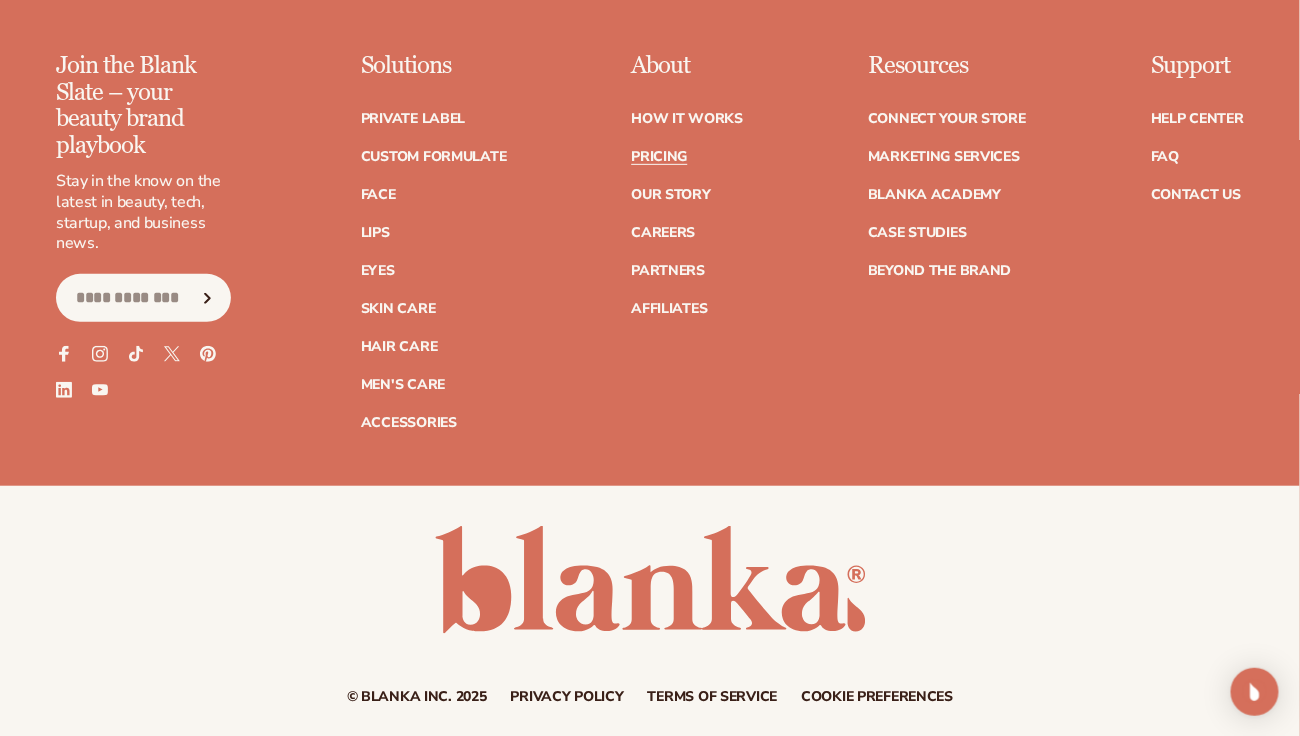 scroll, scrollTop: 4656, scrollLeft: 0, axis: vertical 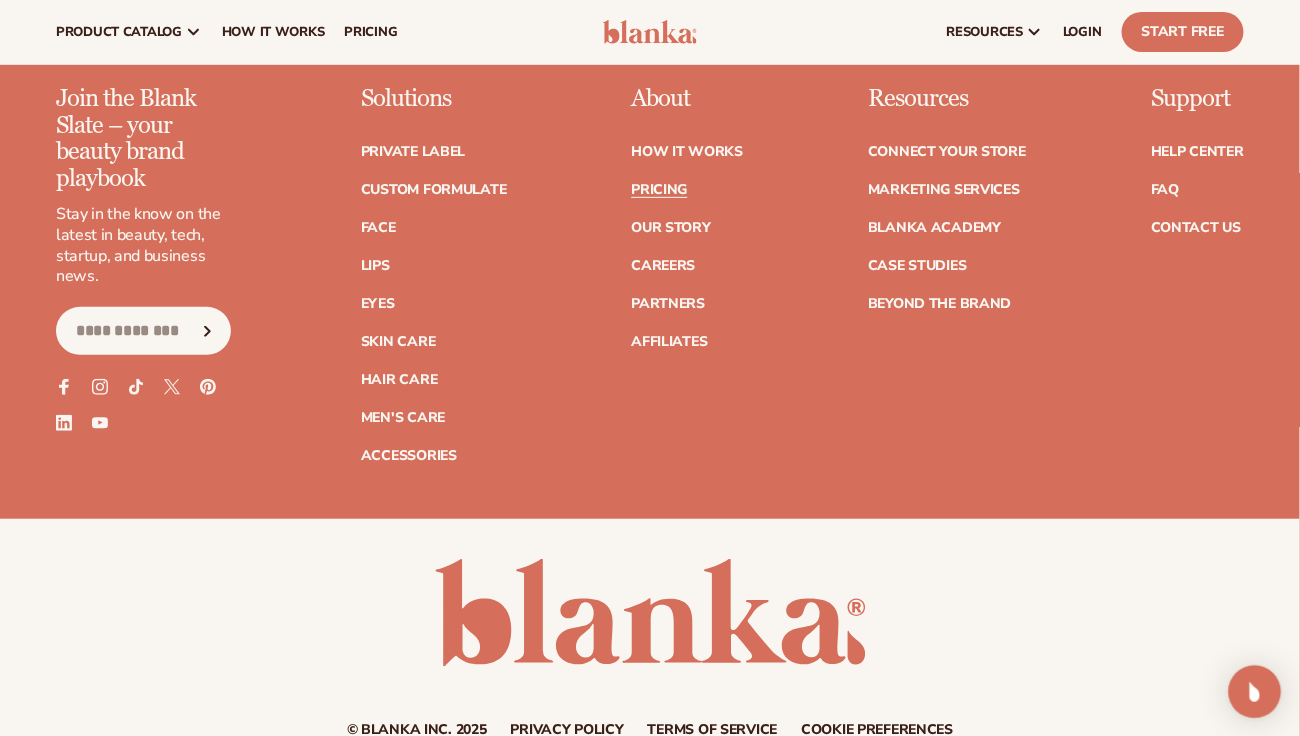 click at bounding box center [1255, 692] 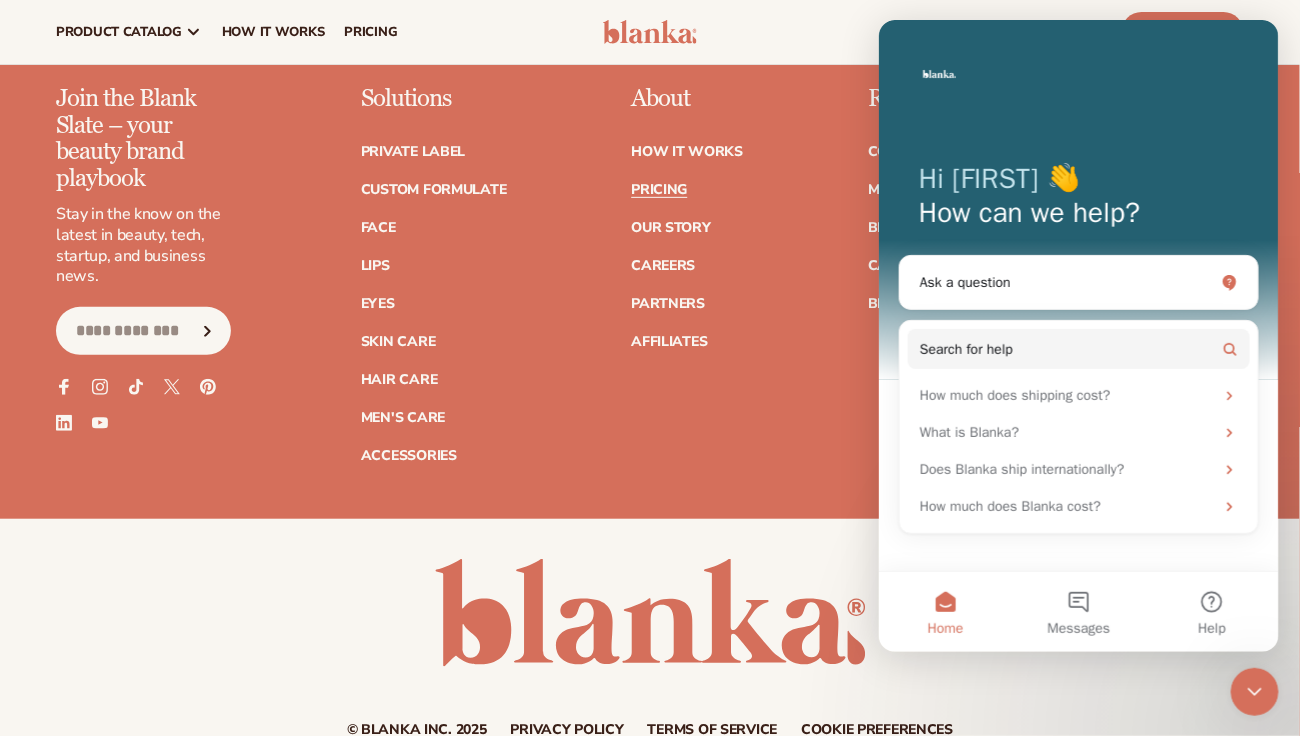 scroll, scrollTop: 0, scrollLeft: 0, axis: both 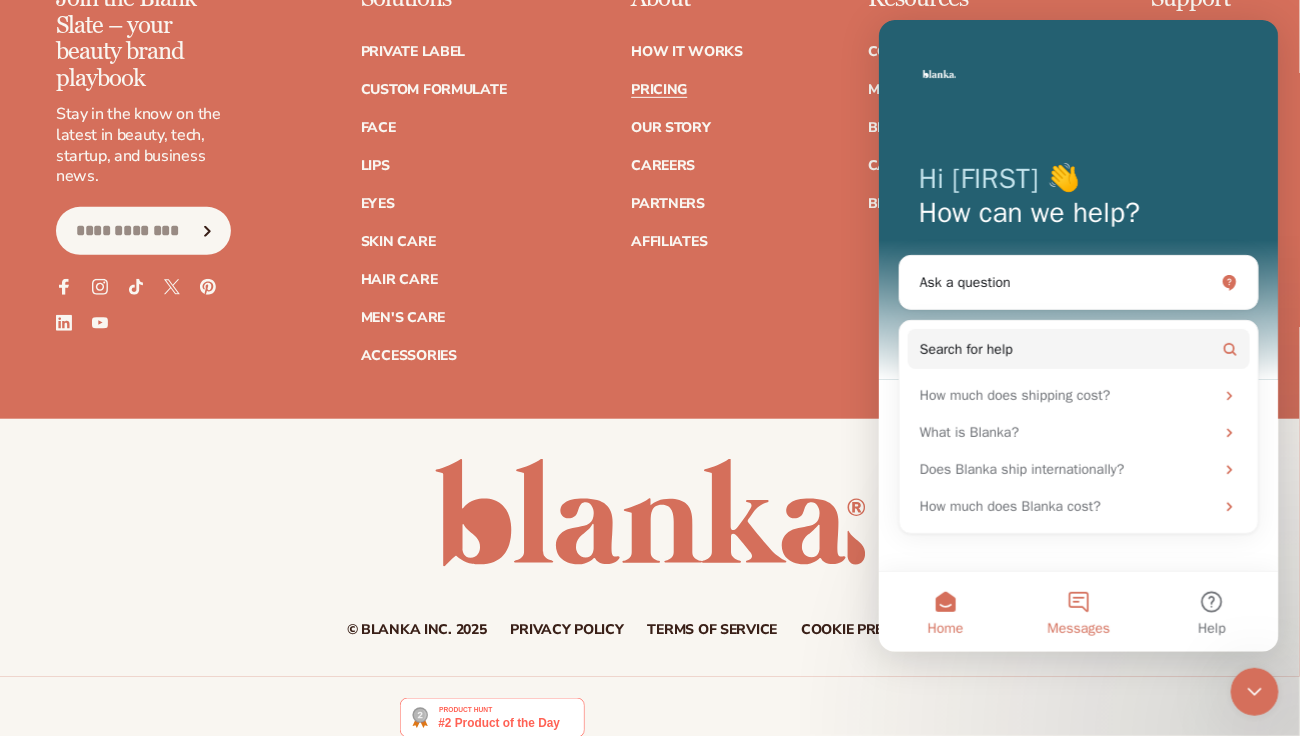 click on "Messages" at bounding box center [1077, 611] 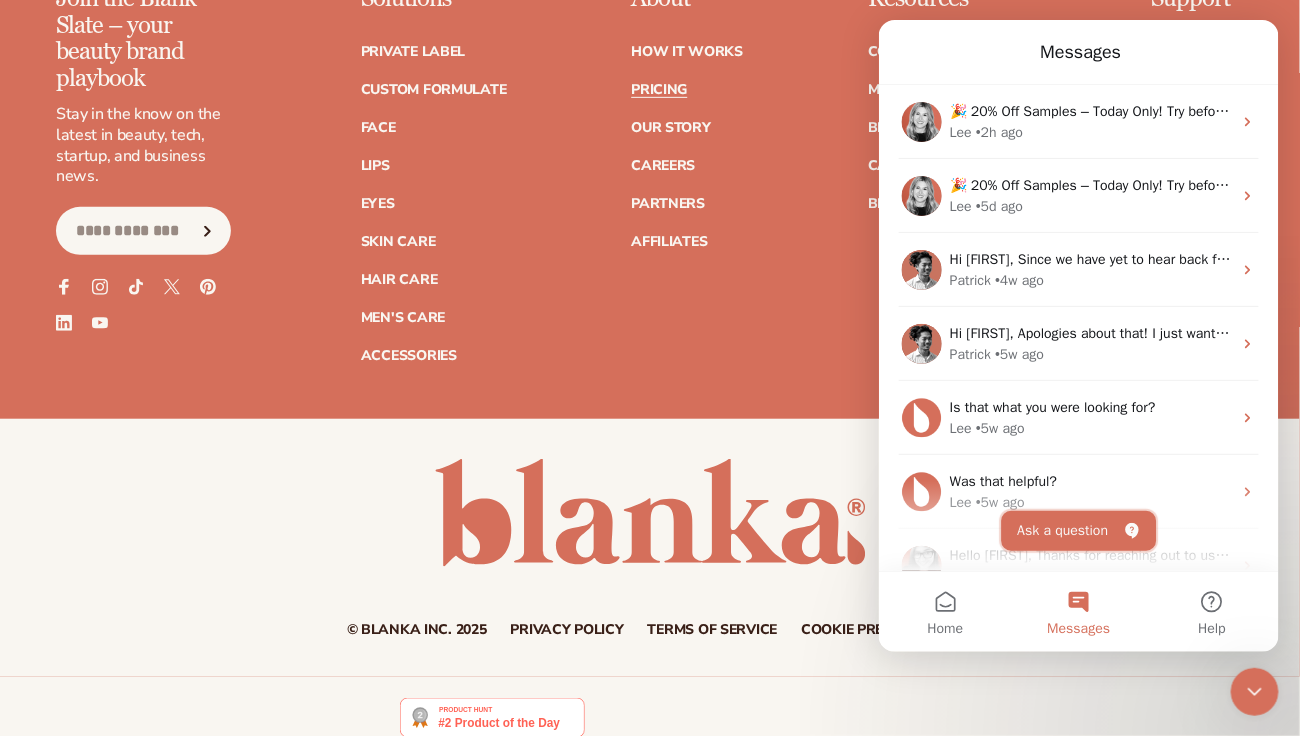 click on "Ask a question" at bounding box center (1078, 530) 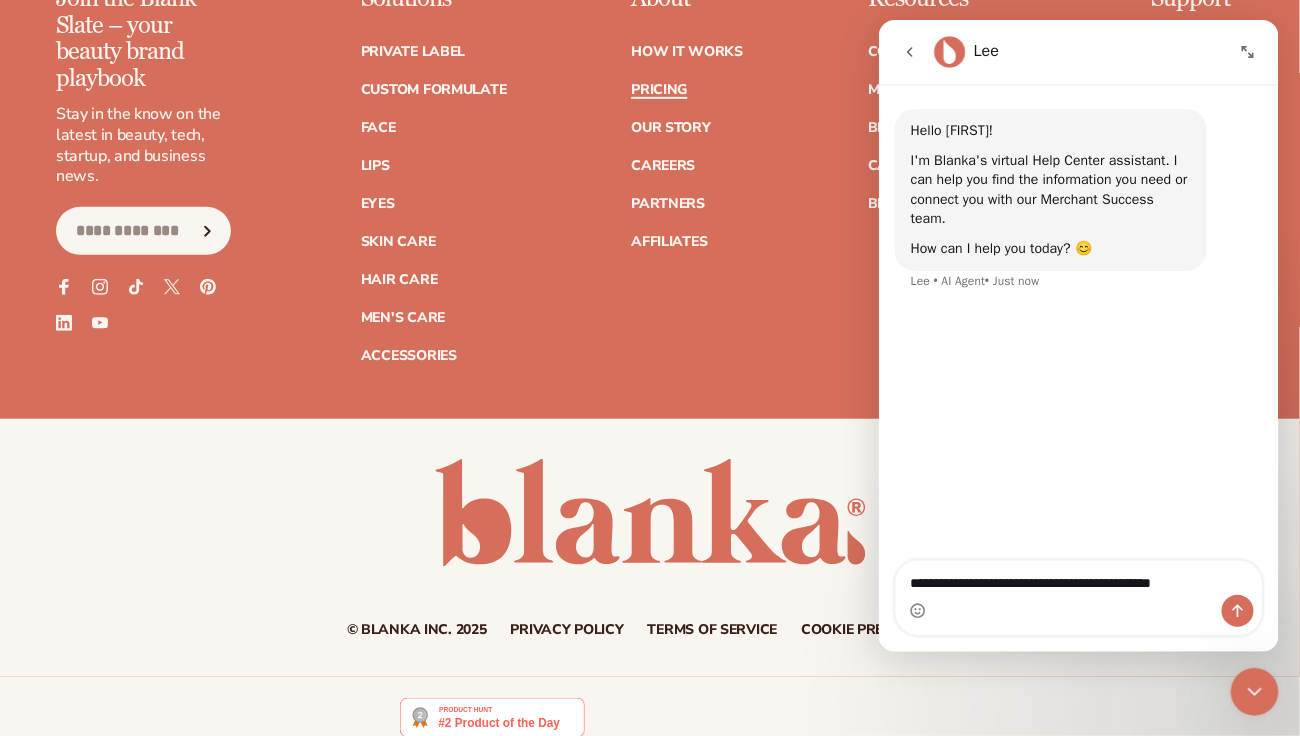 type on "**********" 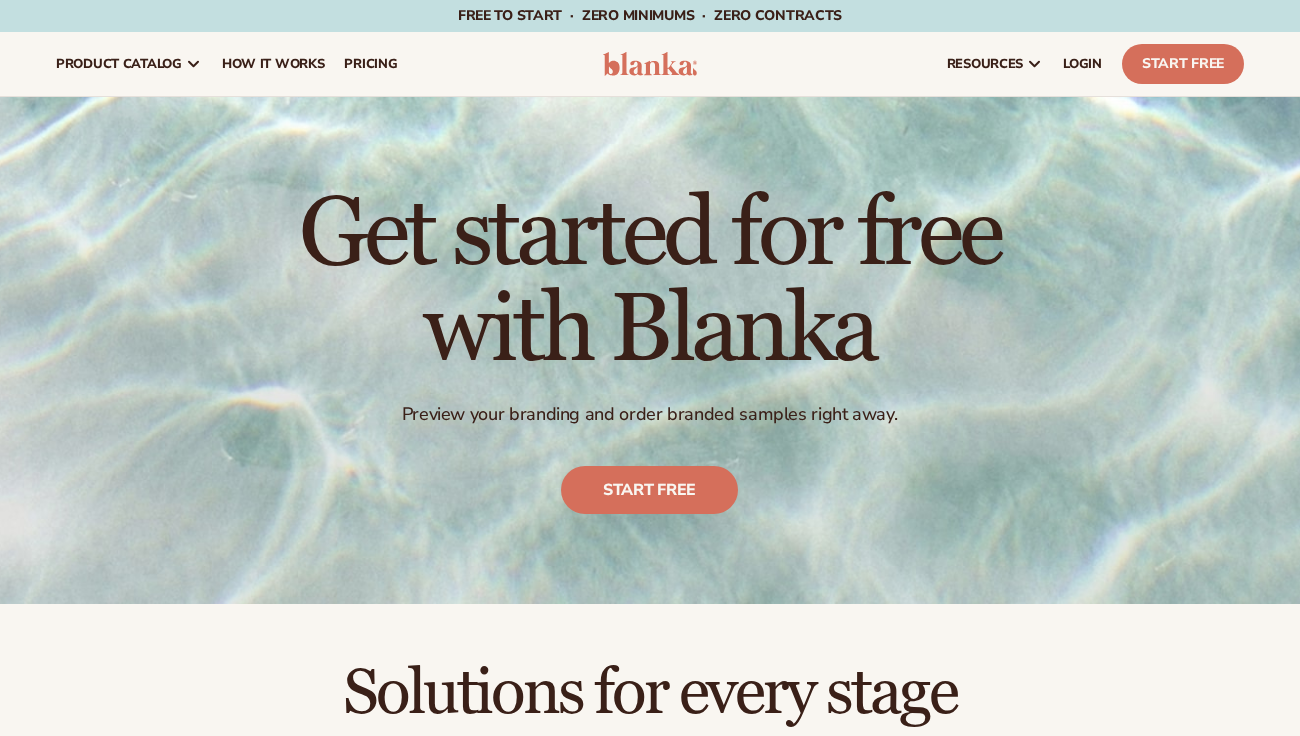 scroll, scrollTop: 0, scrollLeft: 0, axis: both 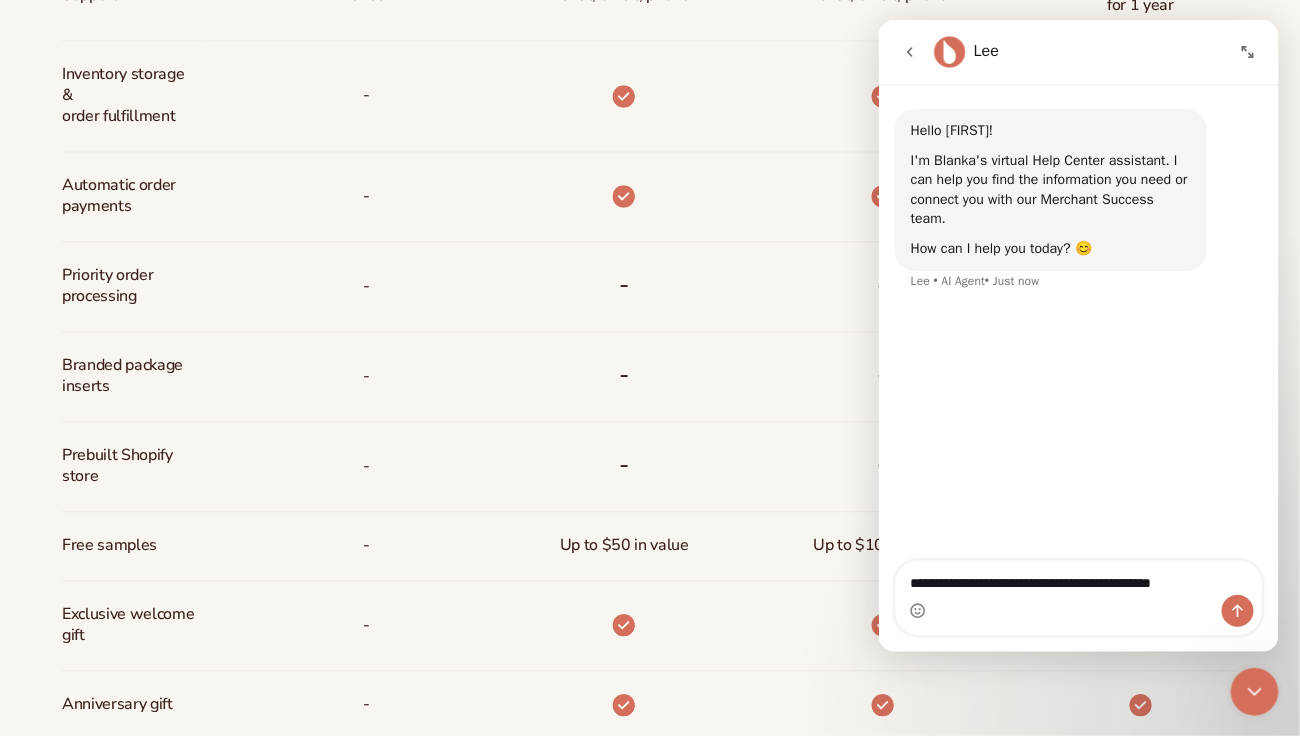 click on "-" at bounding box center (851, 377) 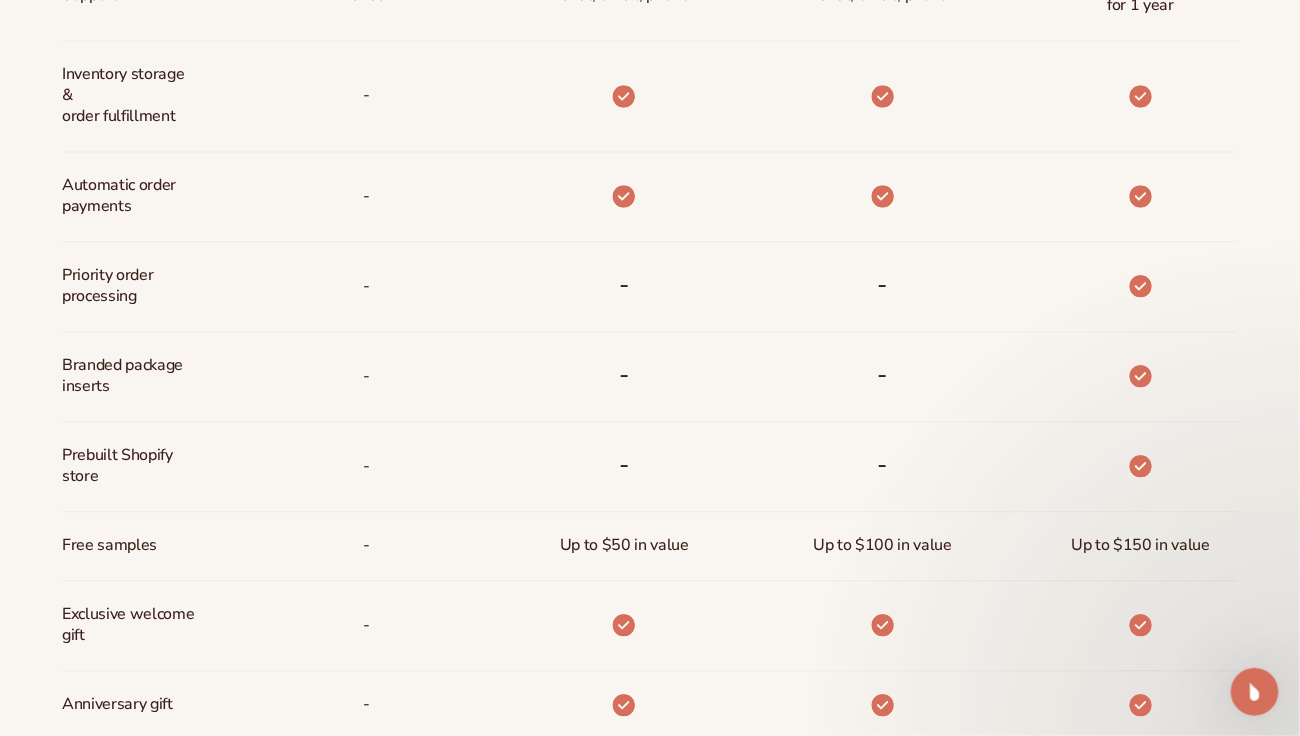 scroll, scrollTop: 0, scrollLeft: 0, axis: both 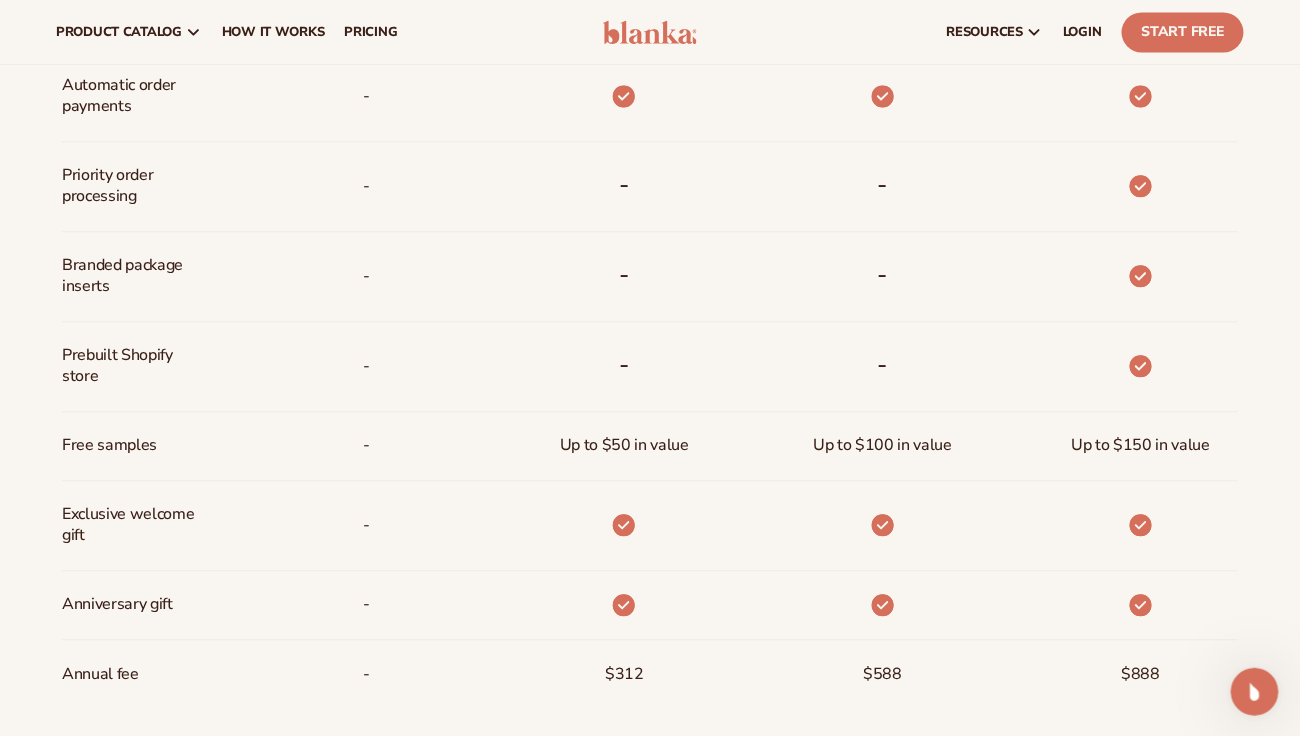 click 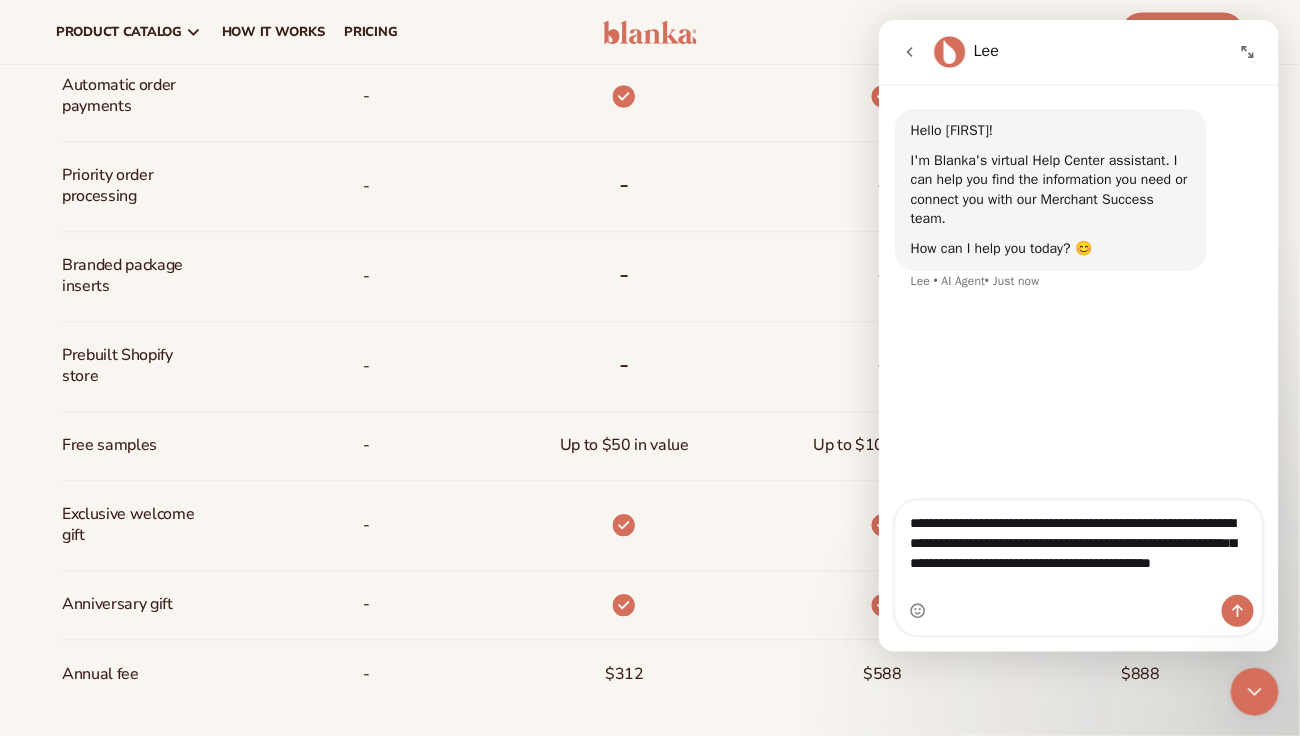 drag, startPoint x: 947, startPoint y: 586, endPoint x: 951, endPoint y: 614, distance: 28.284271 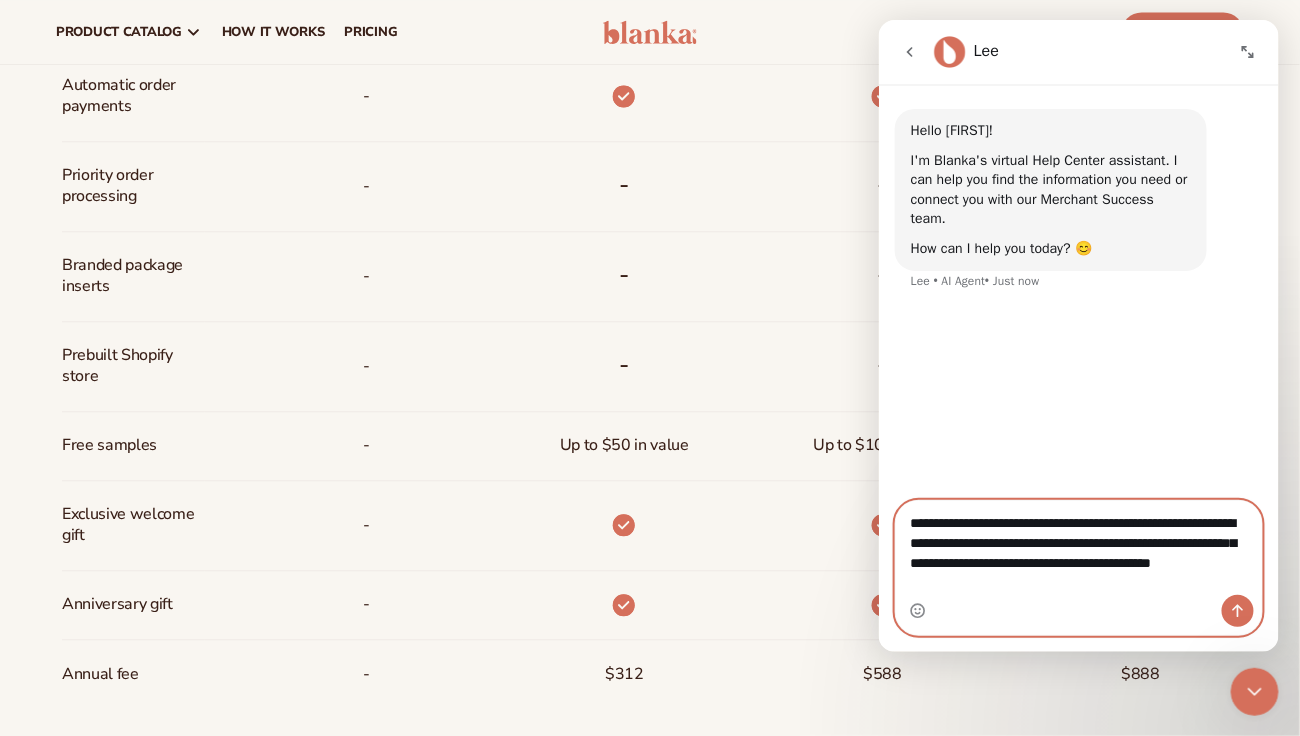 click on "**********" at bounding box center [1078, 547] 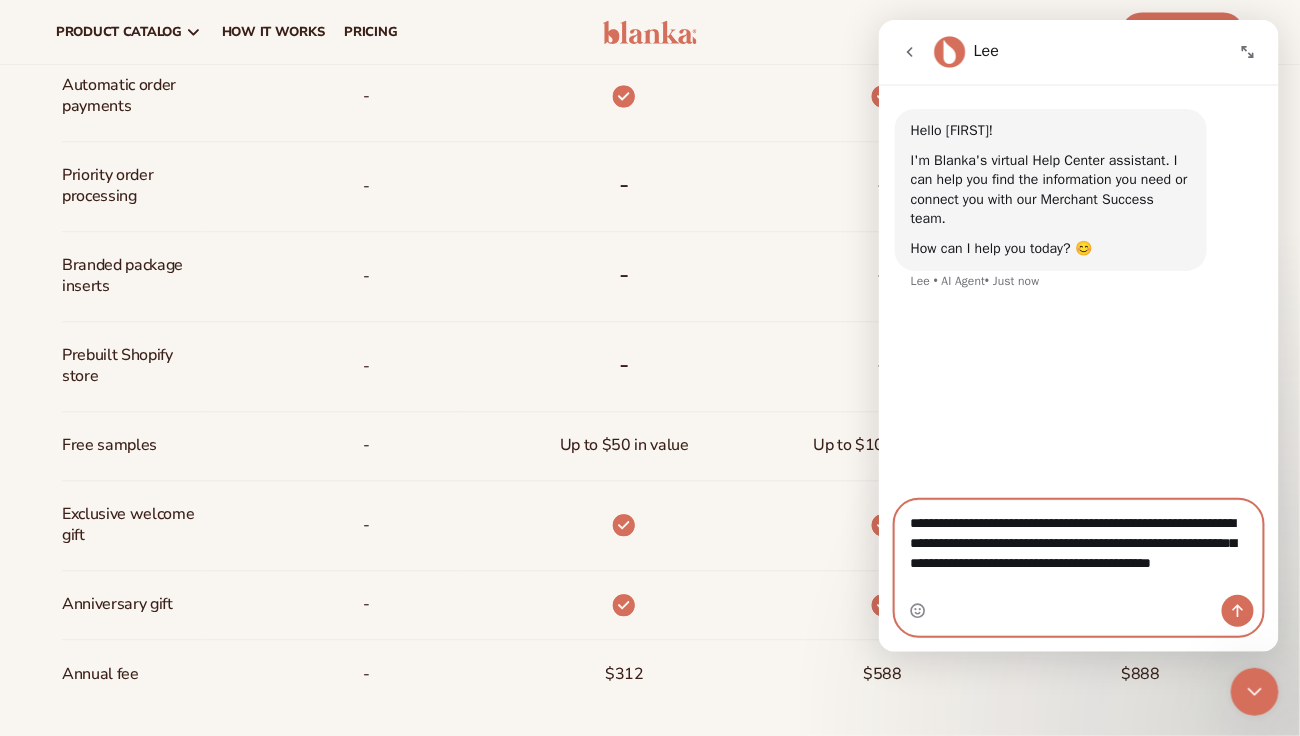click on "**********" at bounding box center [1078, 547] 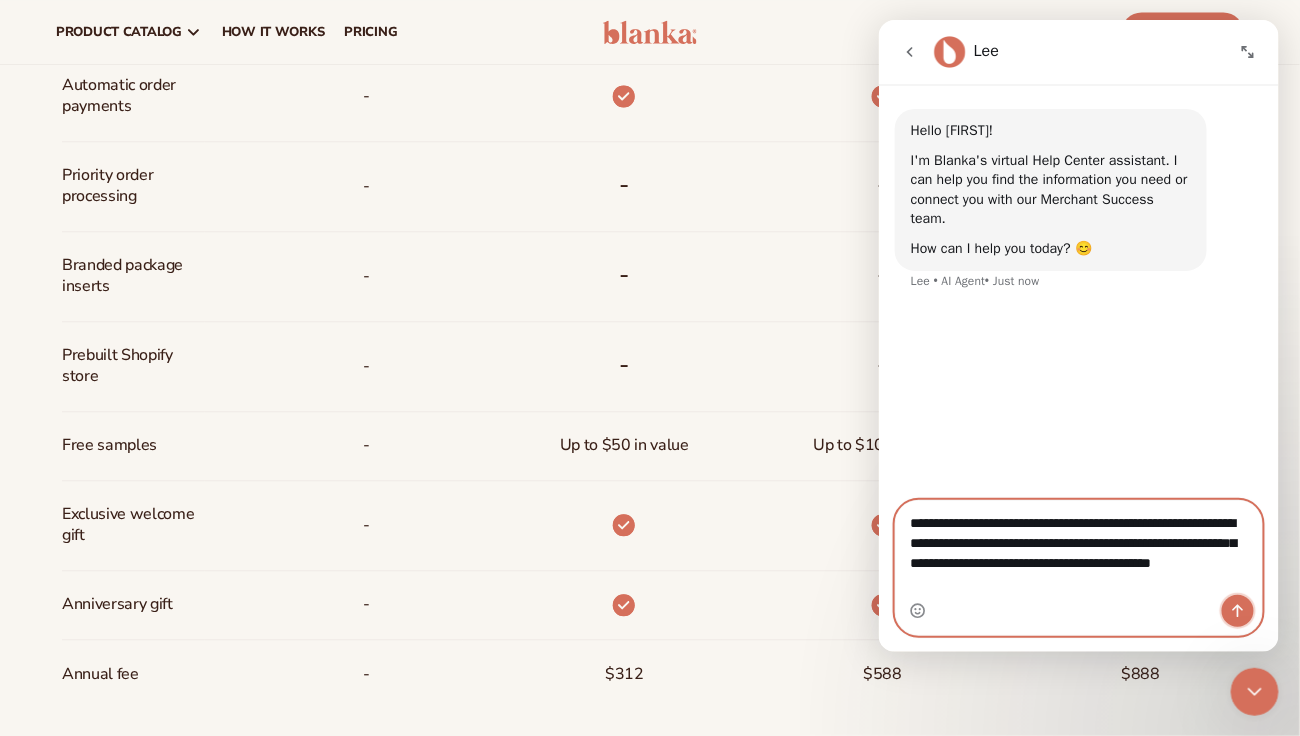 click 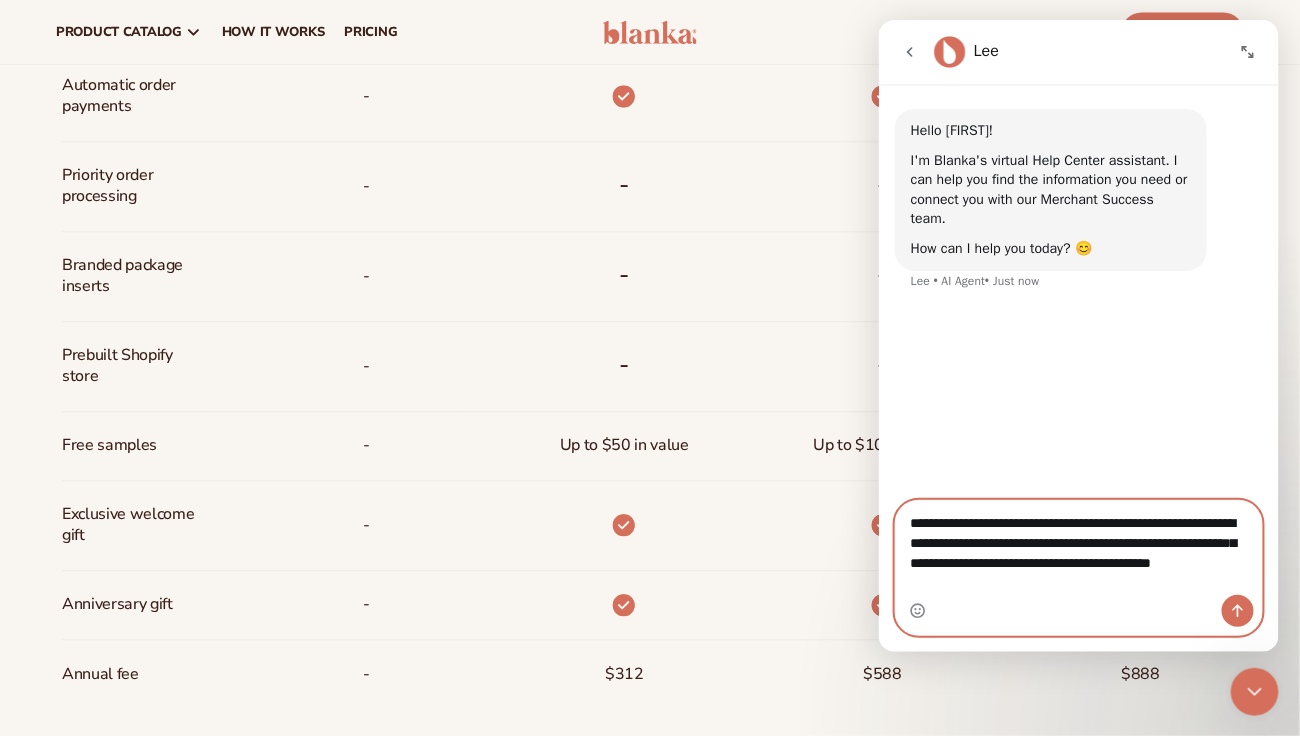 type 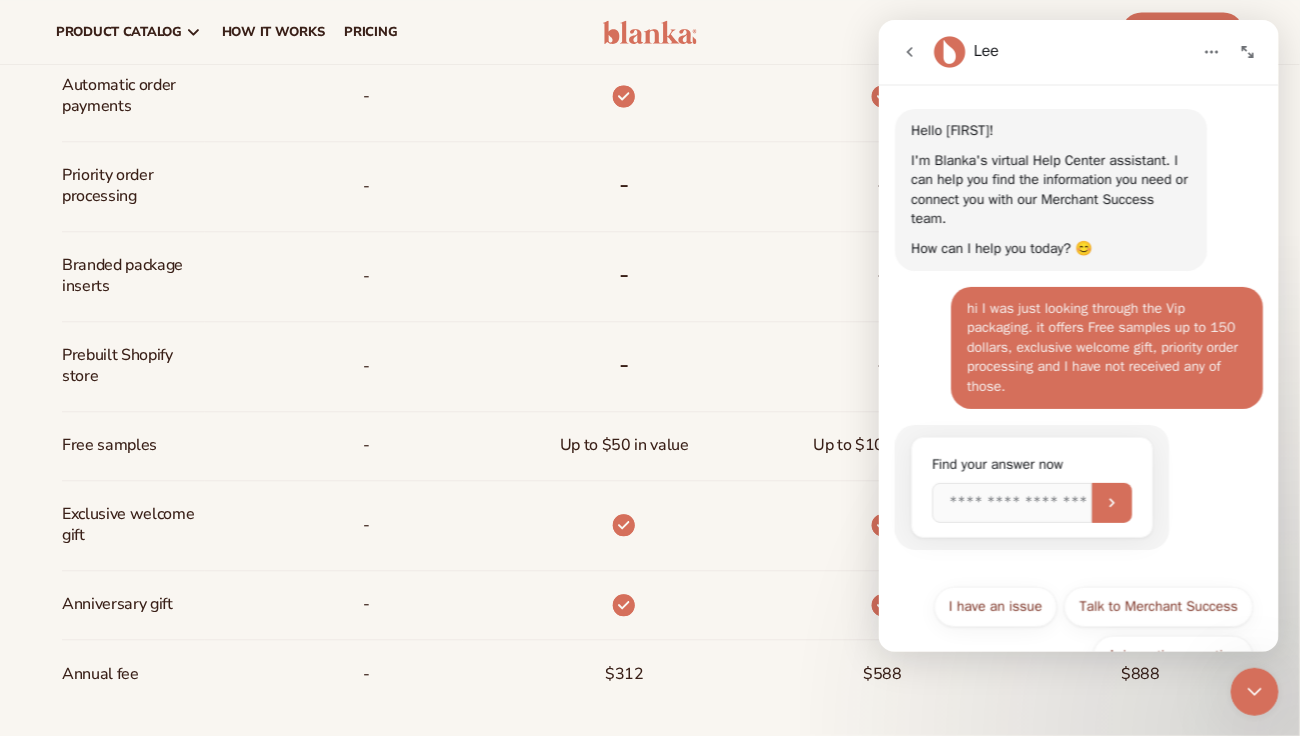 scroll, scrollTop: 54, scrollLeft: 0, axis: vertical 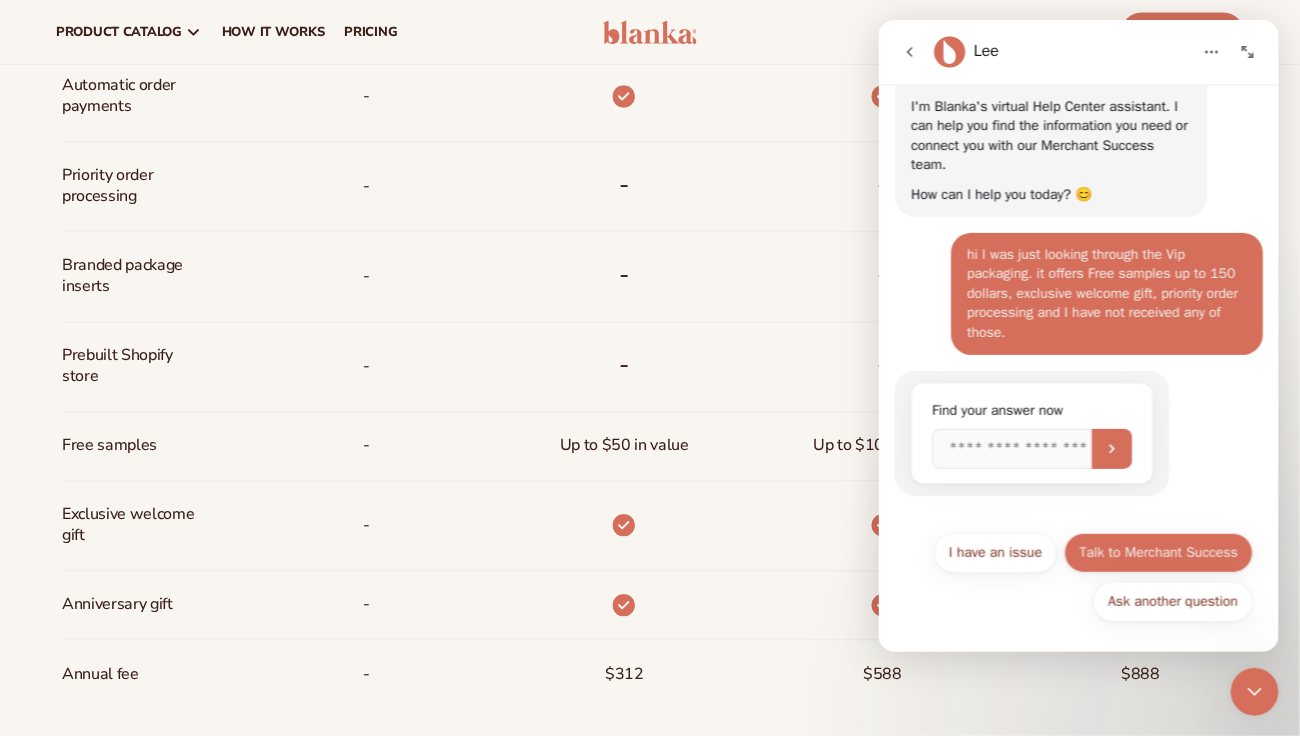 click on "Talk to Merchant Success" at bounding box center [1157, 552] 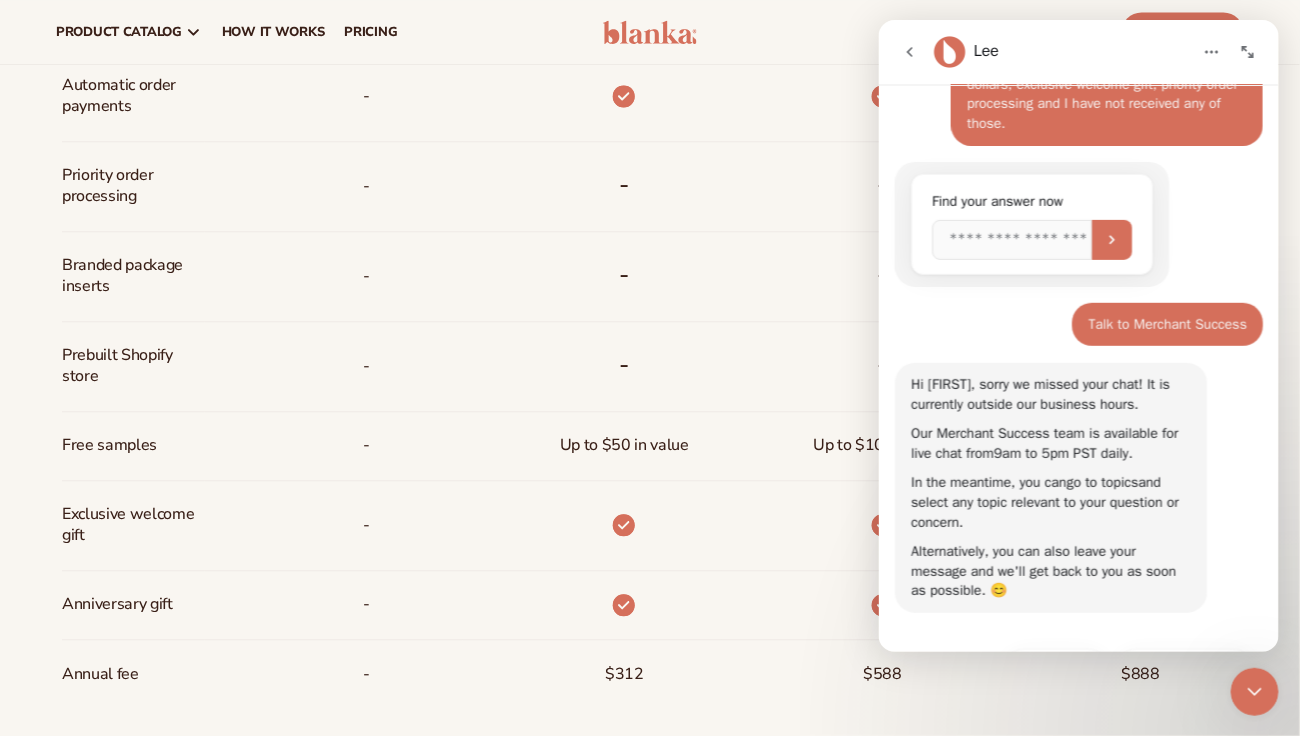 scroll, scrollTop: 334, scrollLeft: 0, axis: vertical 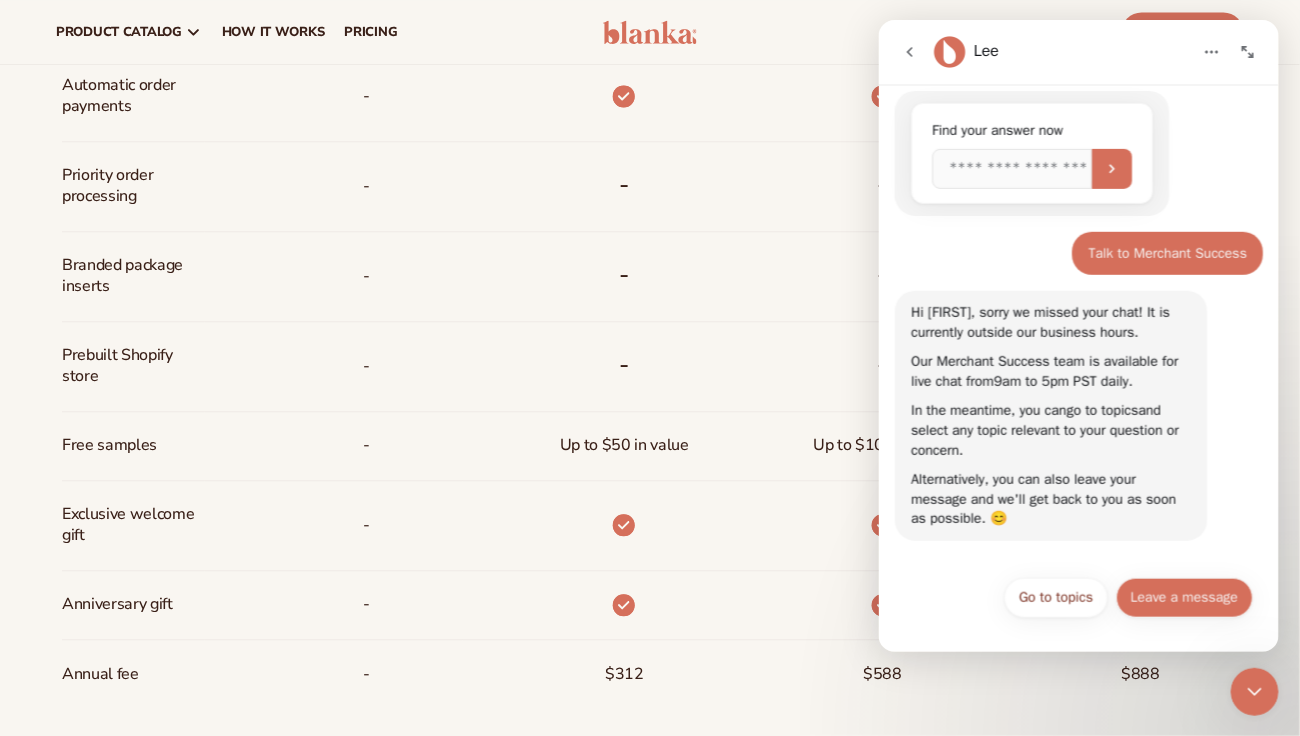 click on "Leave a message" at bounding box center [1183, 597] 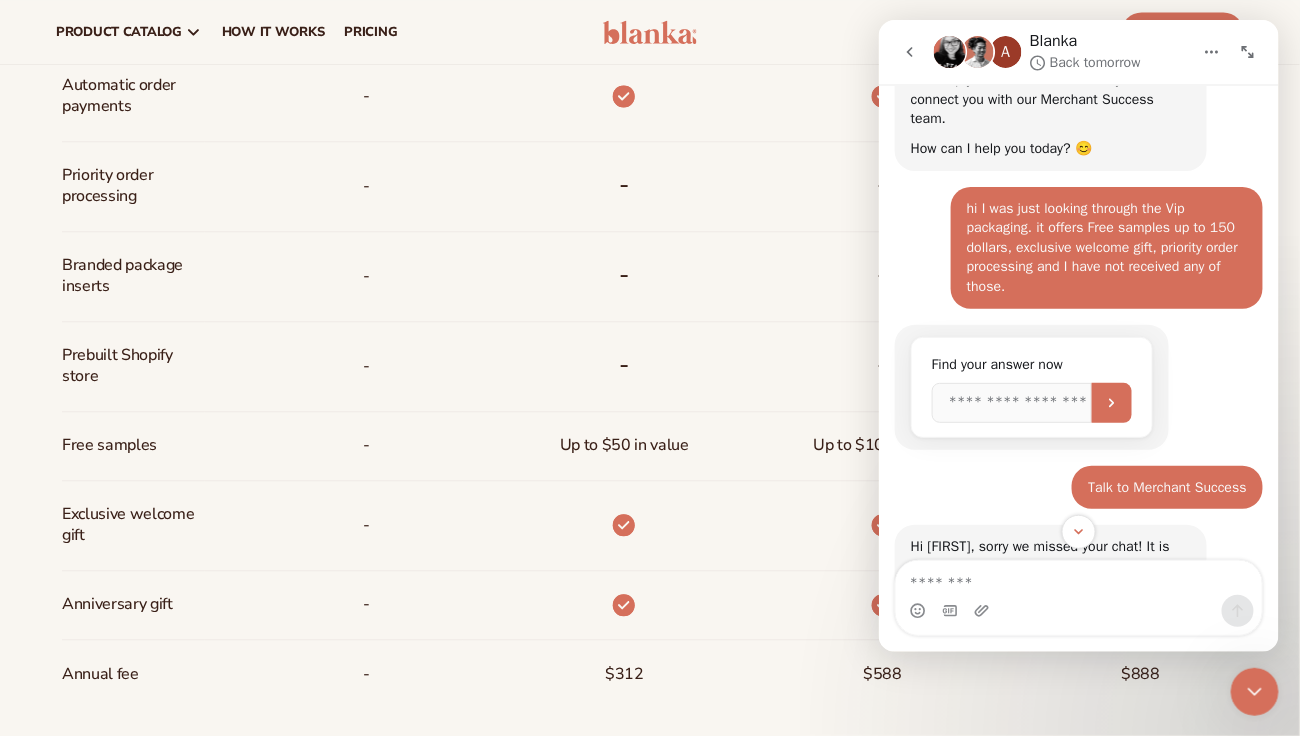 scroll, scrollTop: 23, scrollLeft: 0, axis: vertical 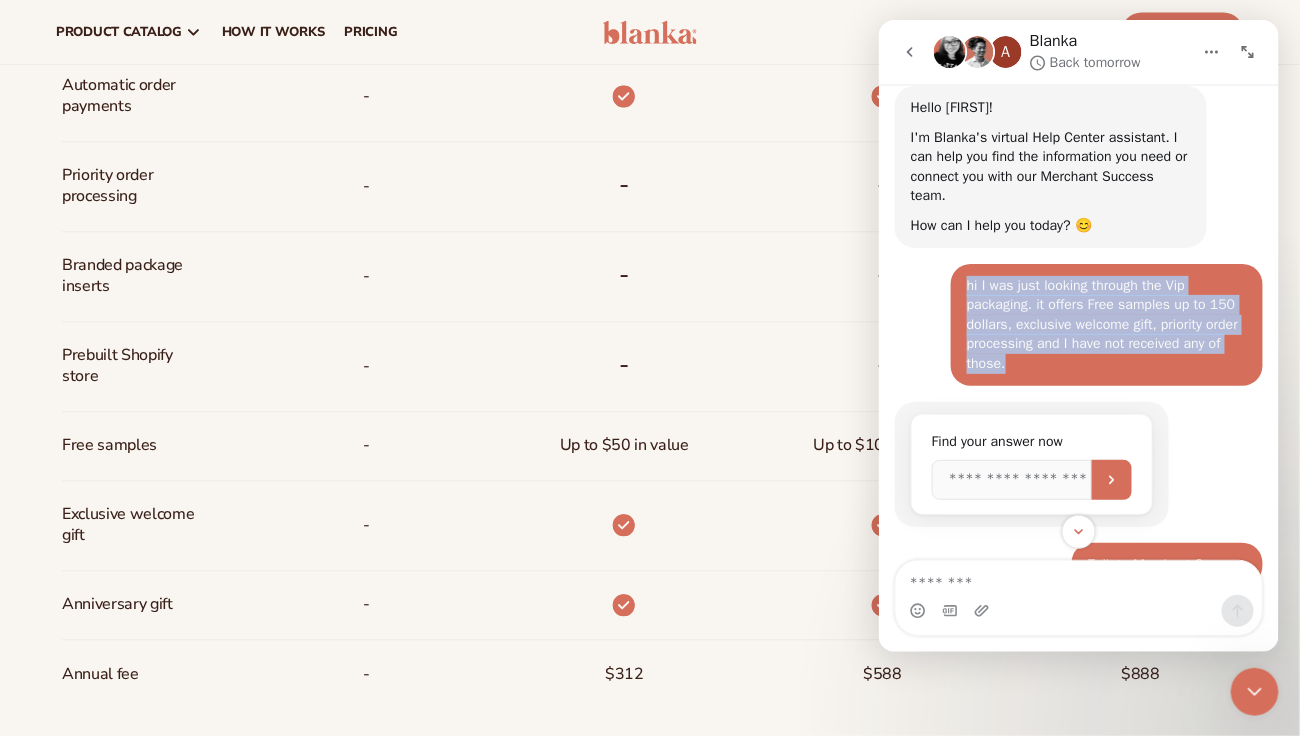 drag, startPoint x: 950, startPoint y: 274, endPoint x: 1160, endPoint y: 374, distance: 232.59407 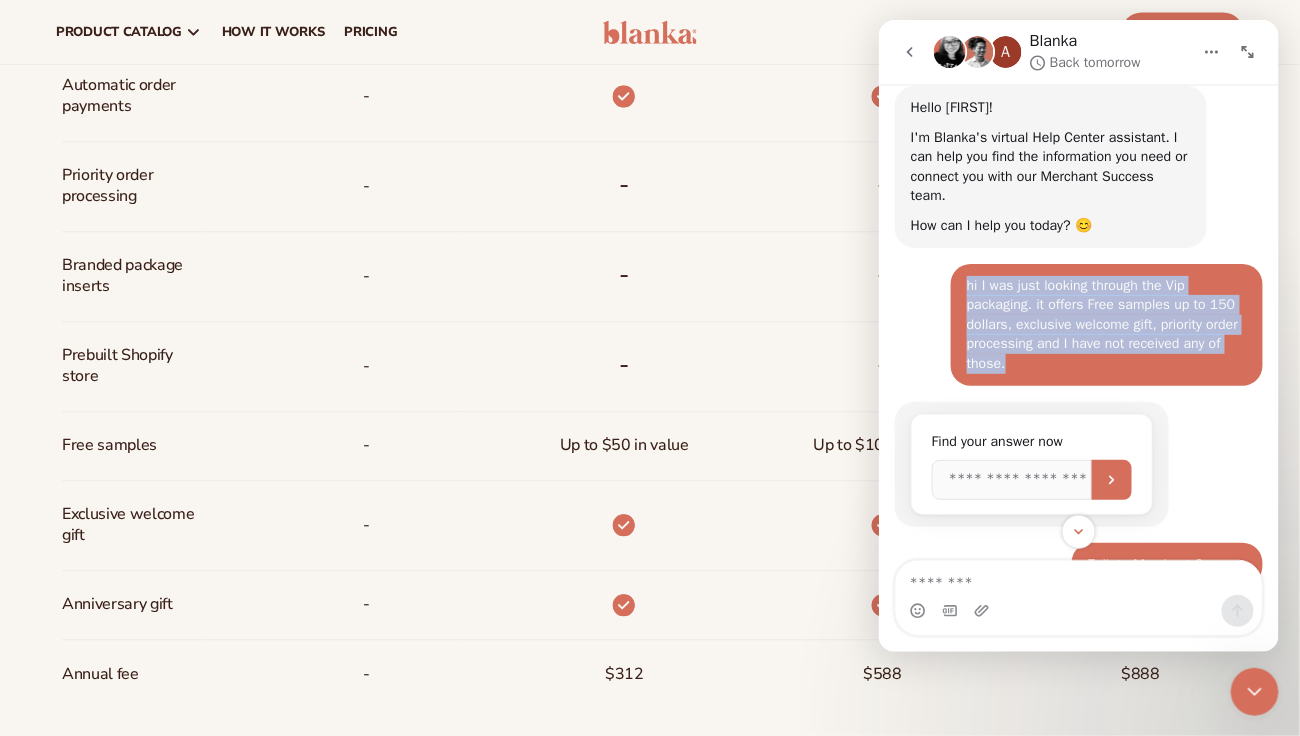 click on "hi I was just looking through the Vip packaging. it offers Free samples up to 150 dollars, exclusive welcome gift, priority order processing and I have not received any of those. [FIRST] • Just now" at bounding box center (1106, 324) 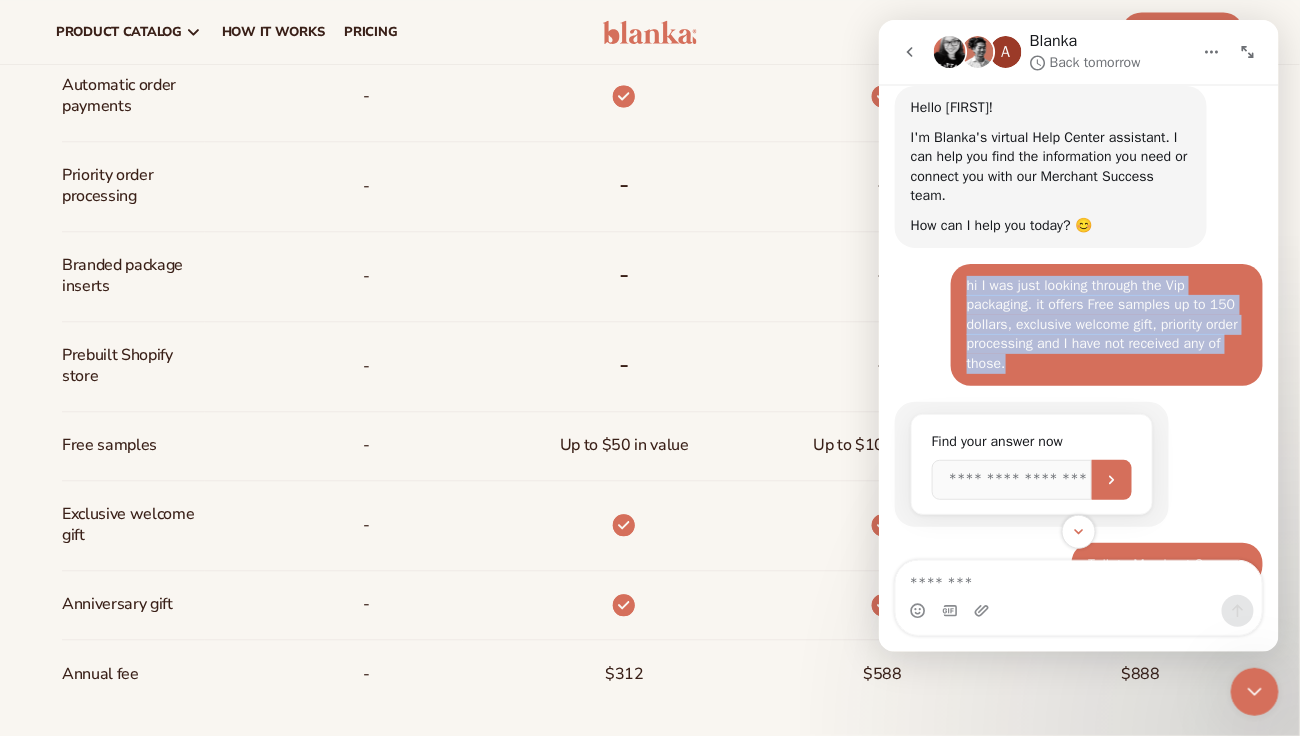drag, startPoint x: 1160, startPoint y: 374, endPoint x: 1104, endPoint y: 323, distance: 75.74299 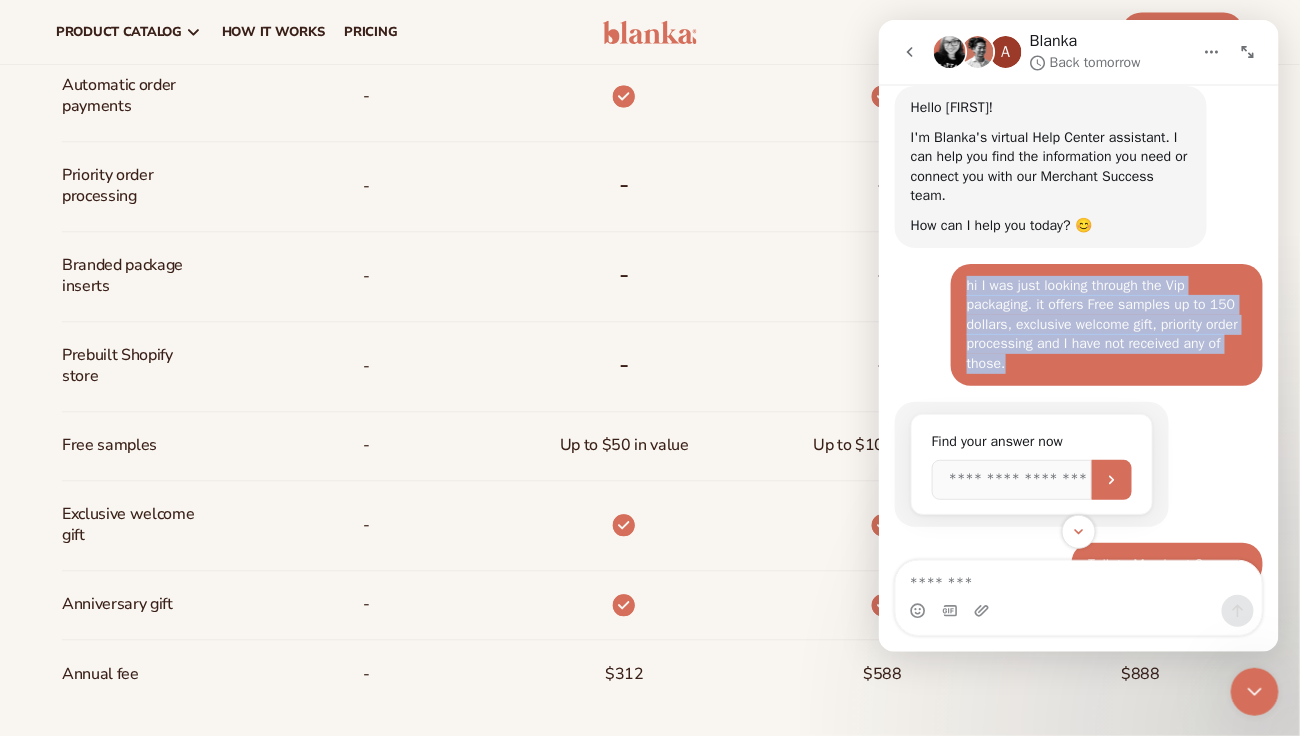 copy on "hi I was just looking through the Vip packaging. it offers Free samples up to 150 dollars, exclusive welcome gift, priority order processing and I have not received any of those." 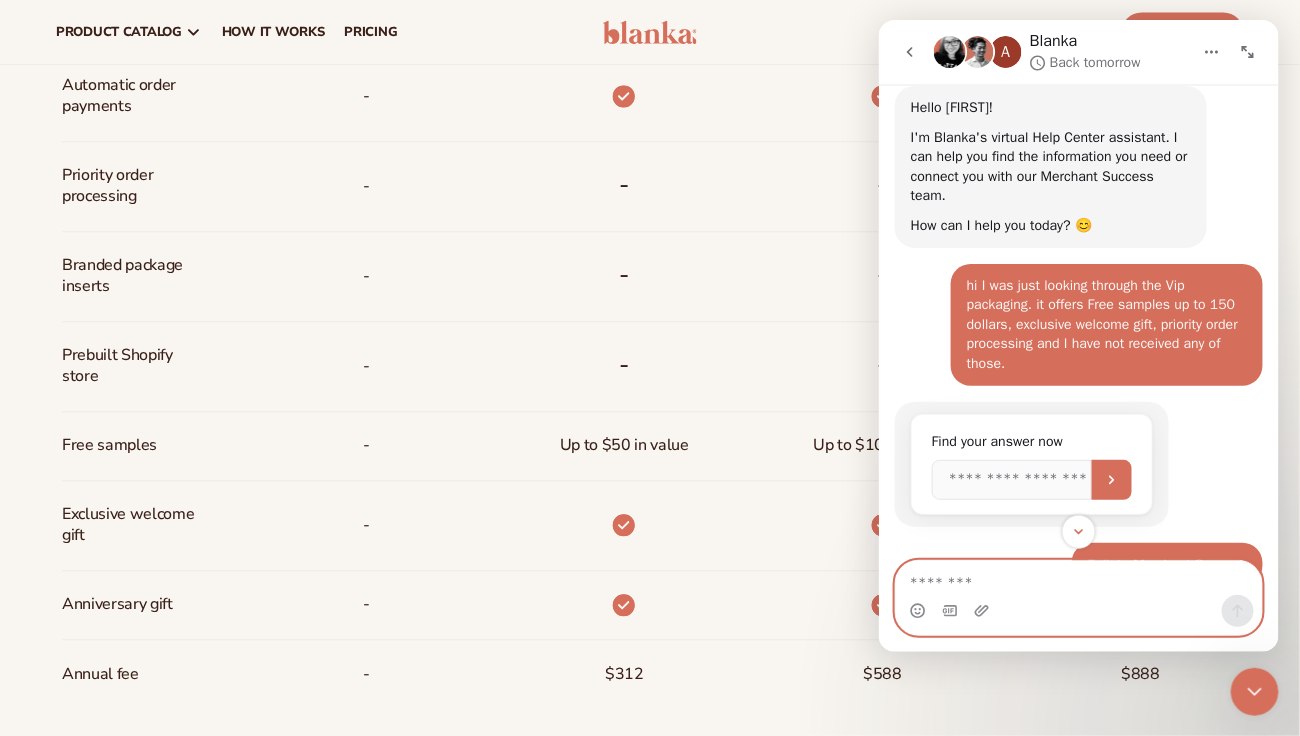 click at bounding box center (1078, 577) 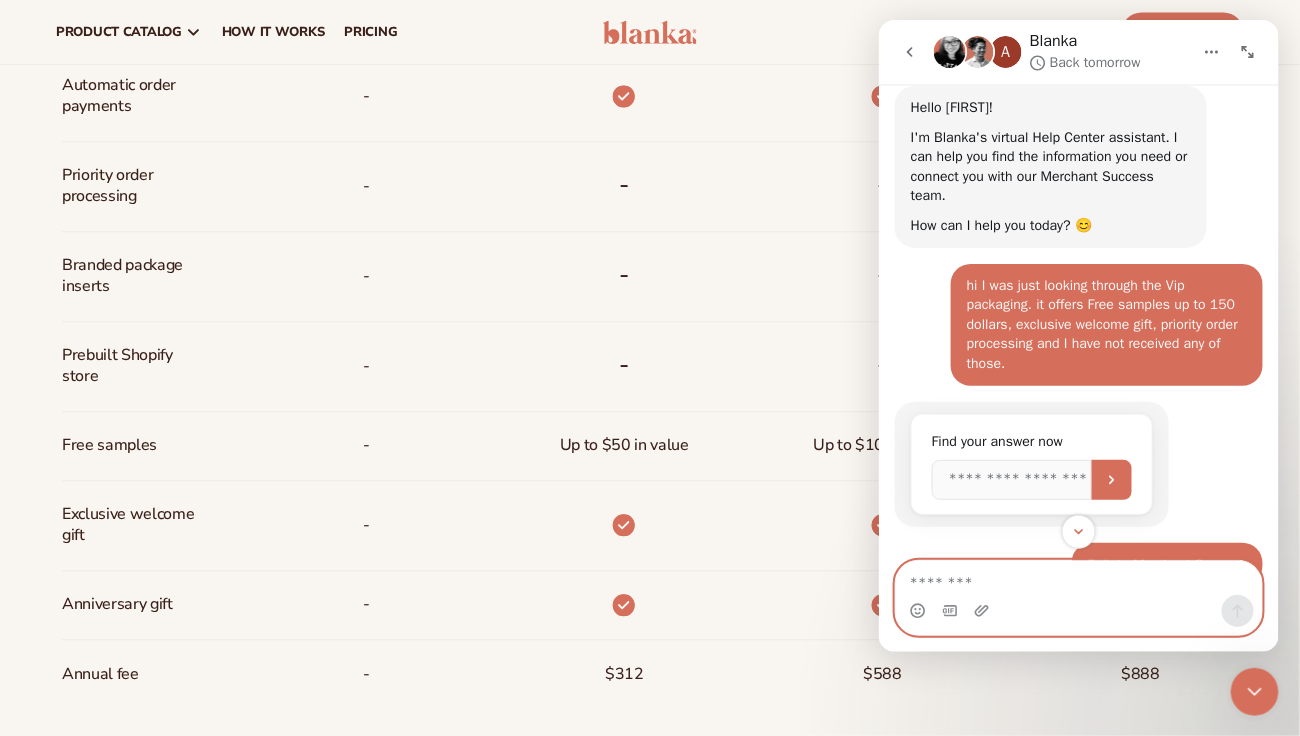paste on "**********" 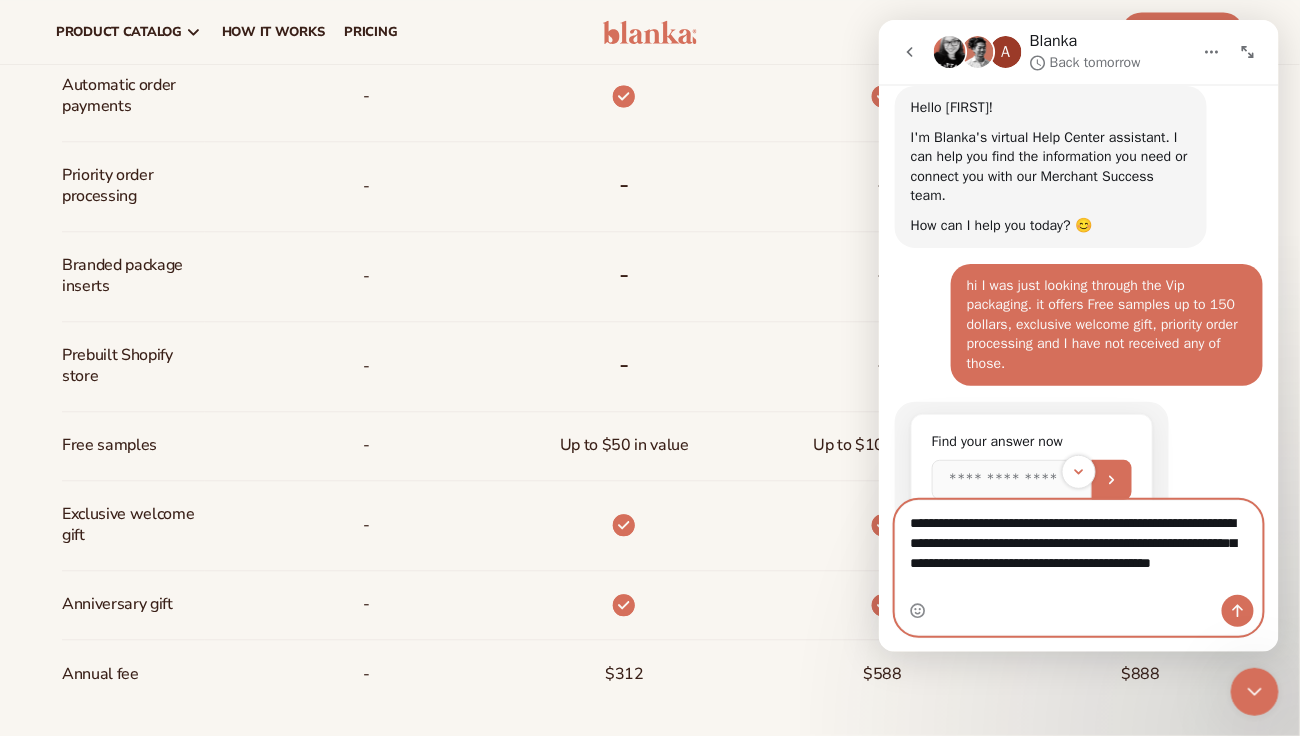 type on "**********" 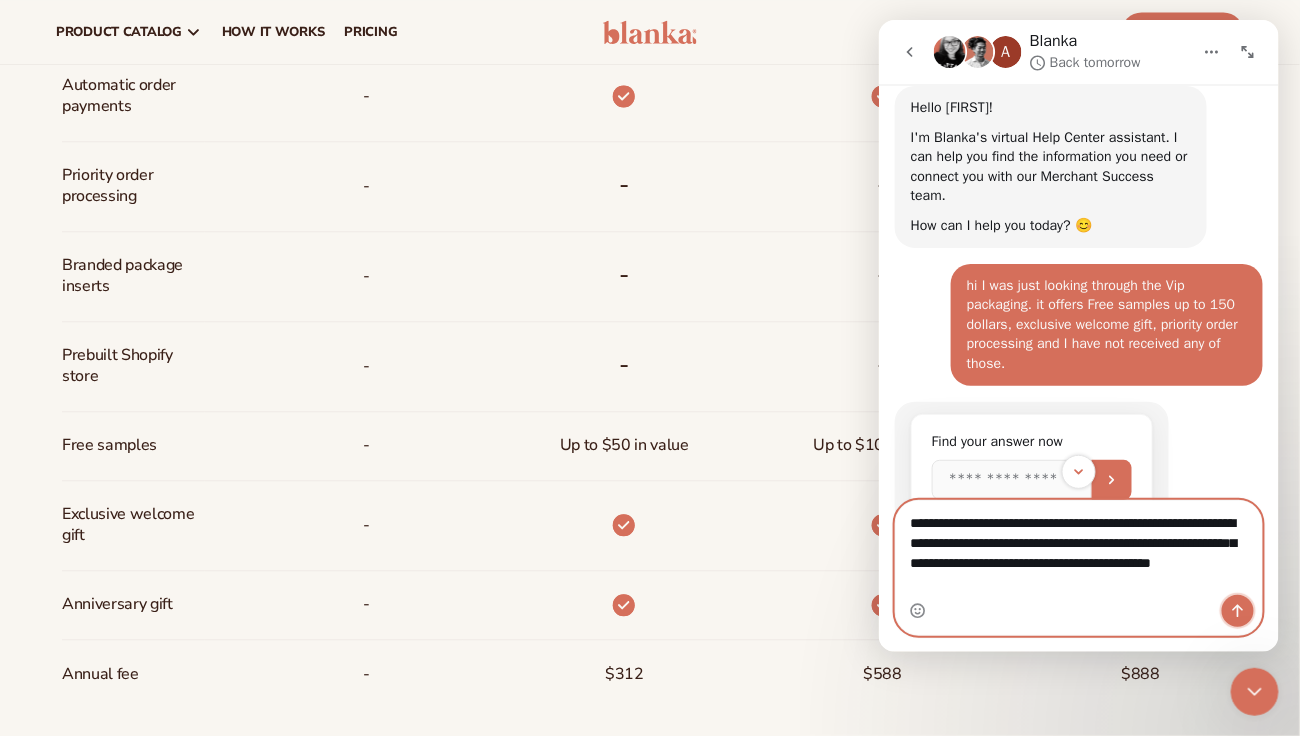 click 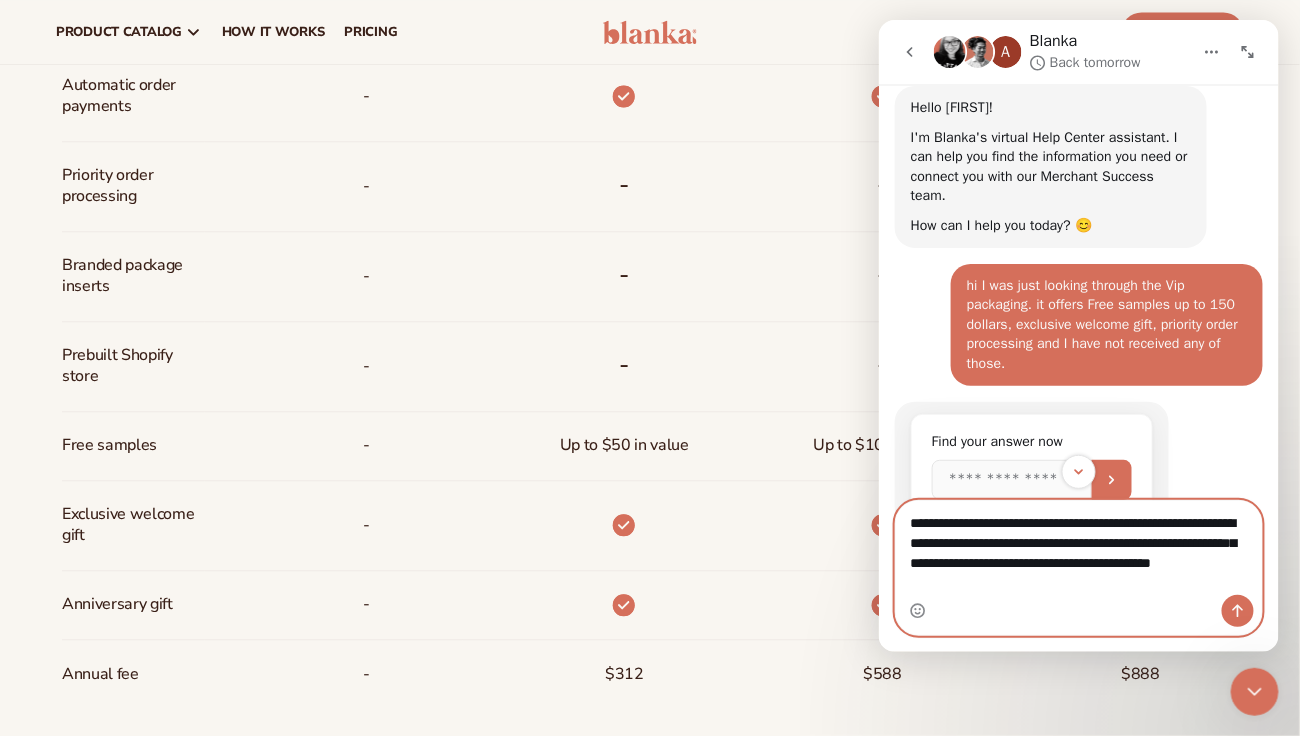 type 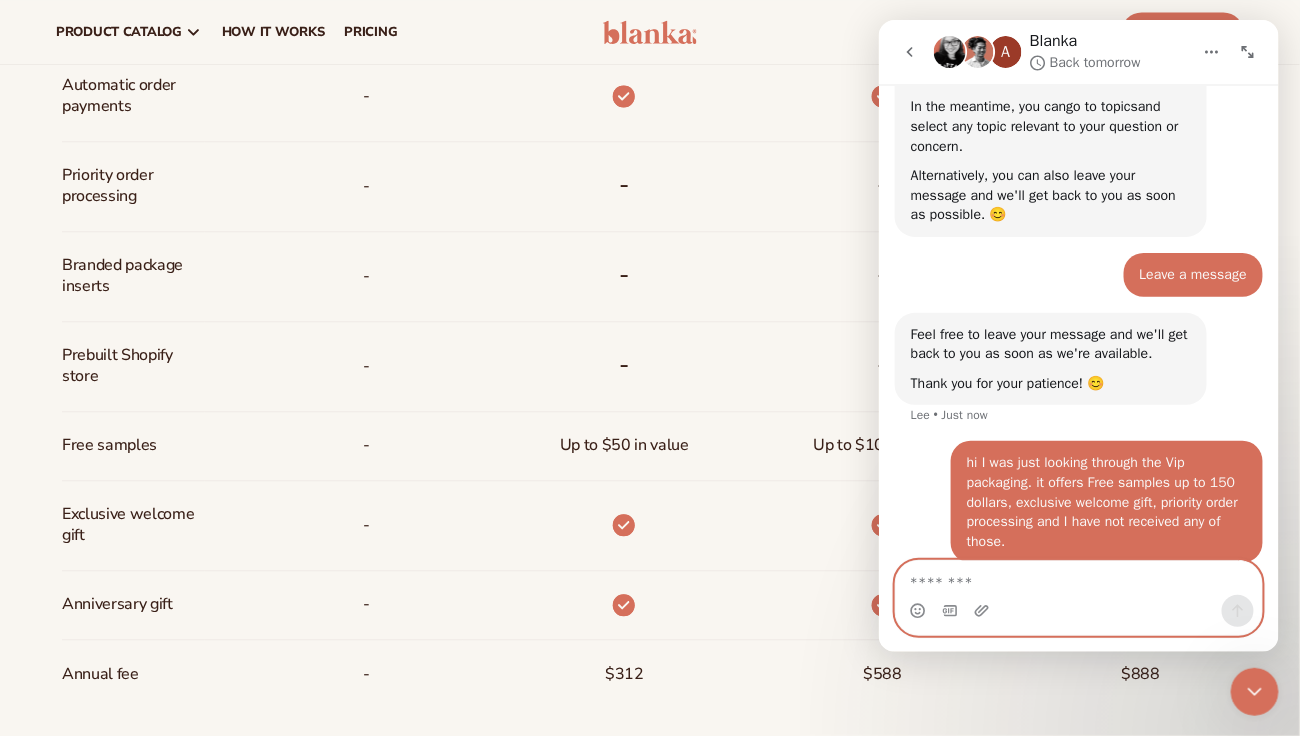 scroll, scrollTop: 661, scrollLeft: 0, axis: vertical 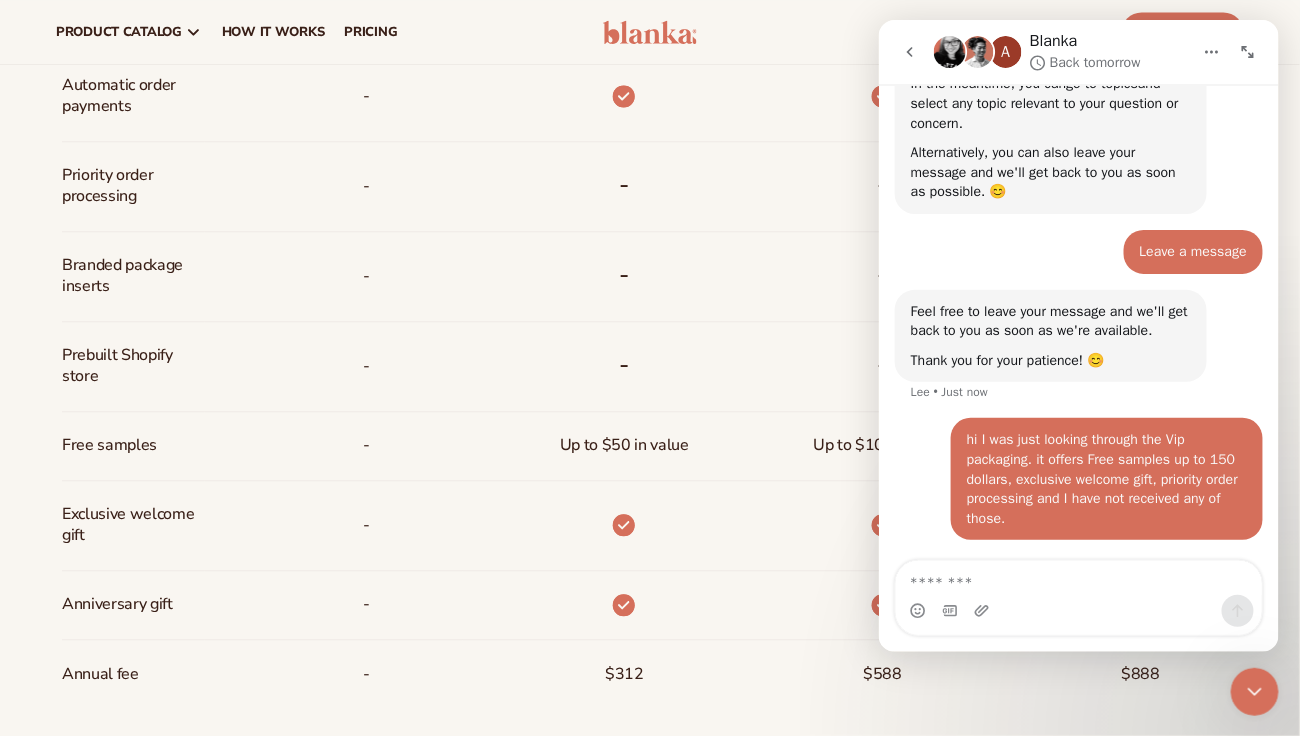 click on "-" at bounding box center [851, 277] 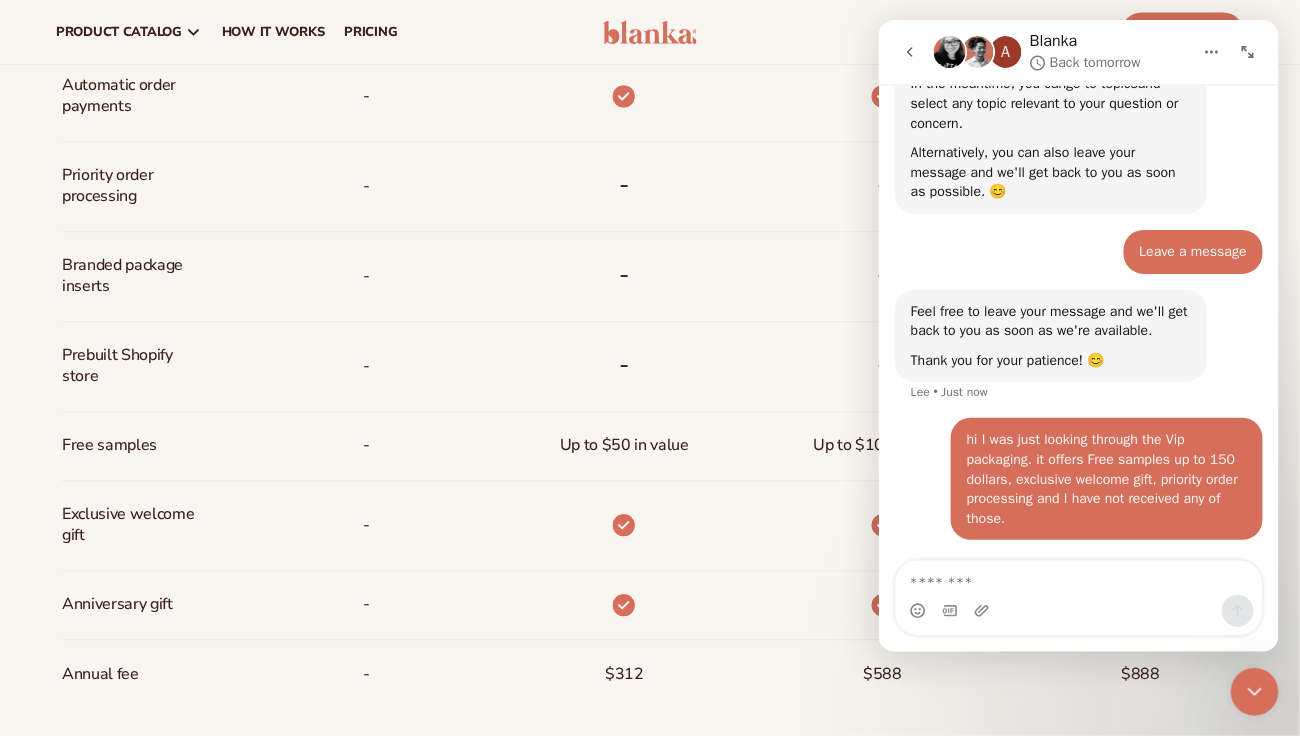 click 